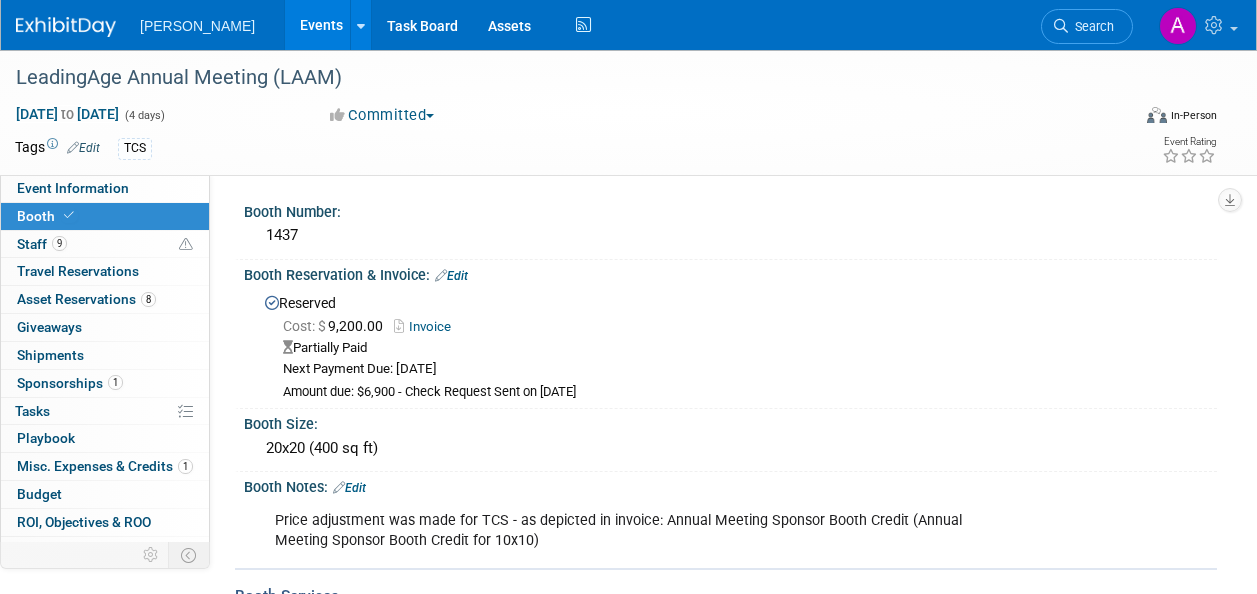 scroll, scrollTop: 0, scrollLeft: 0, axis: both 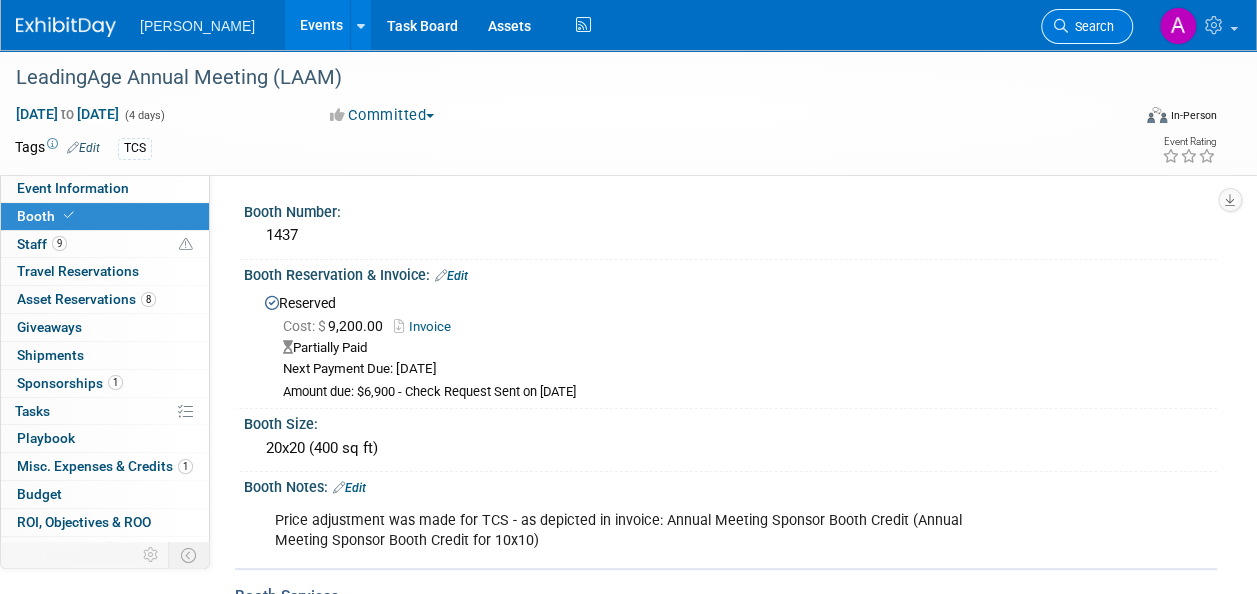 click on "Search" at bounding box center (1087, 26) 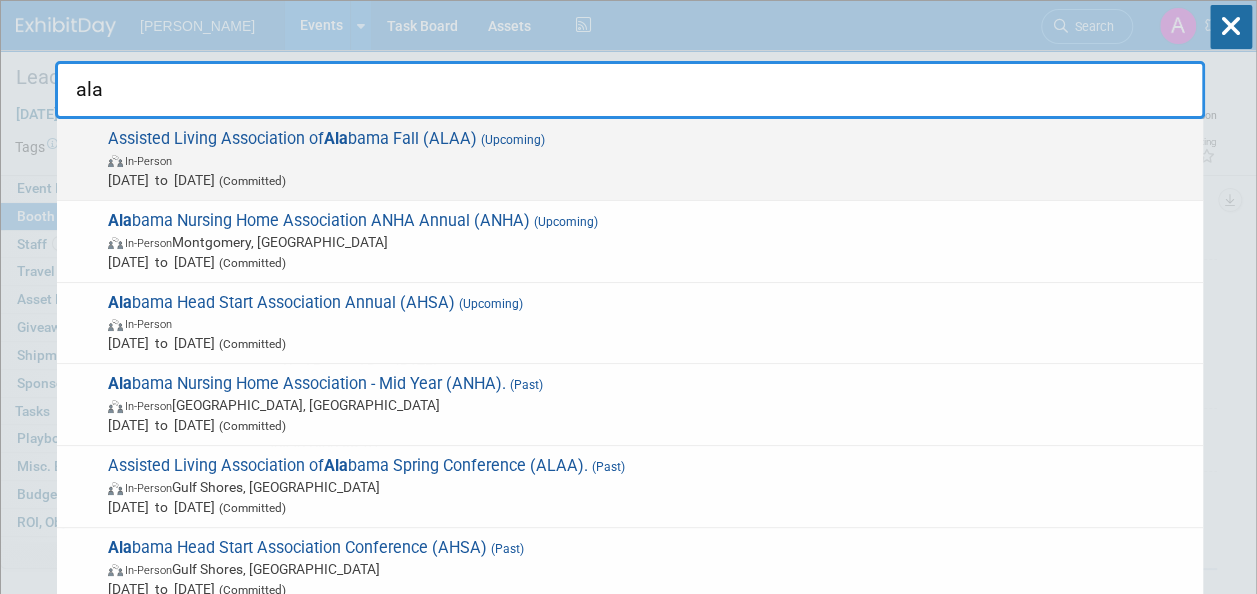 type on "ala" 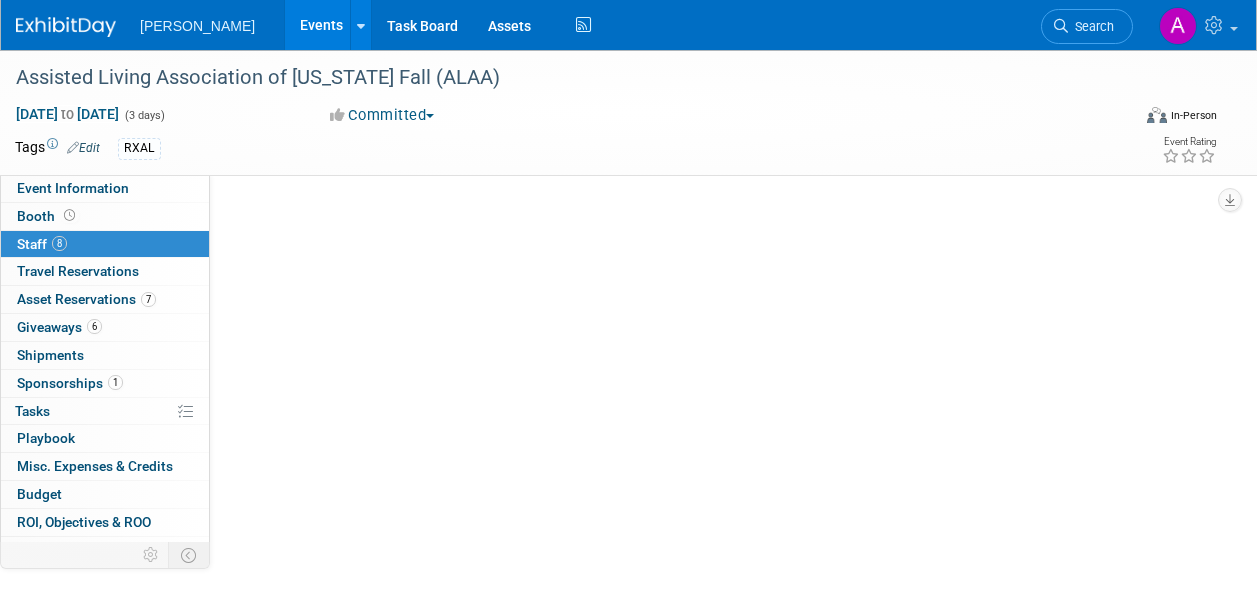 select on "Exhibitor" 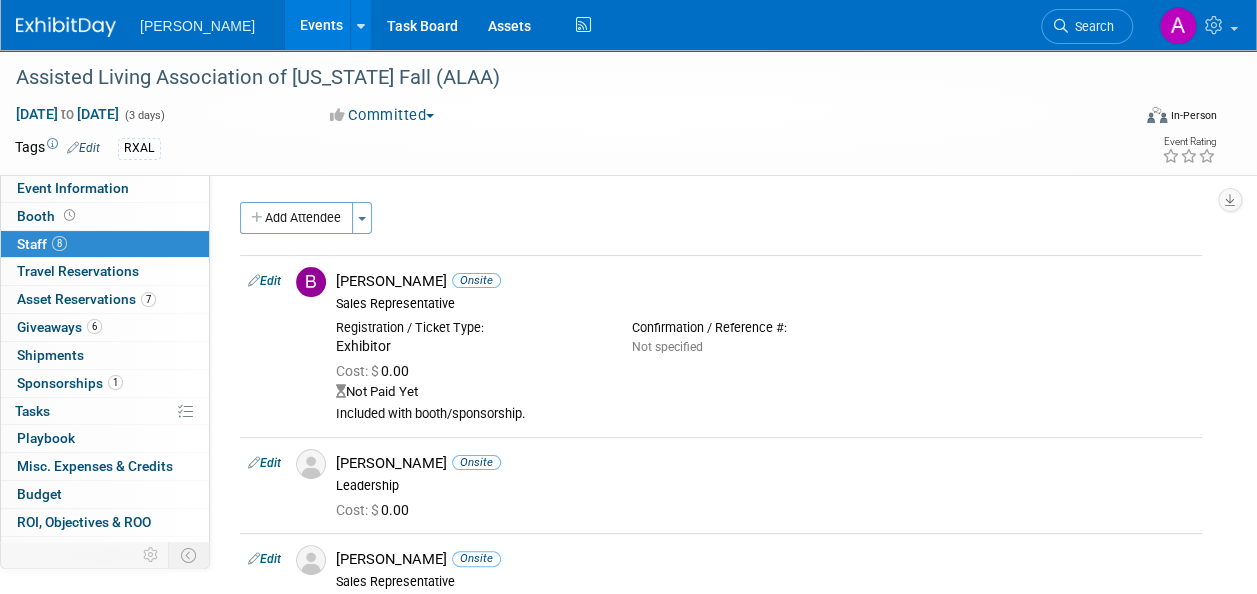 scroll, scrollTop: 0, scrollLeft: 0, axis: both 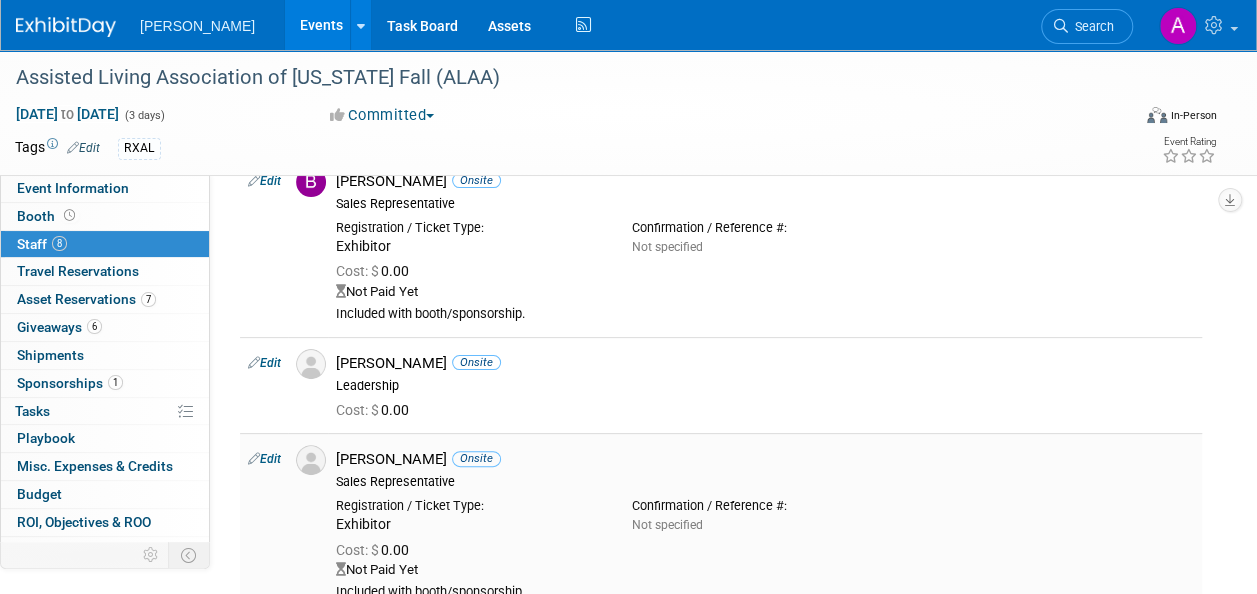 click on "Carson Sargent
Onsite
Sales Representative" at bounding box center [765, 467] 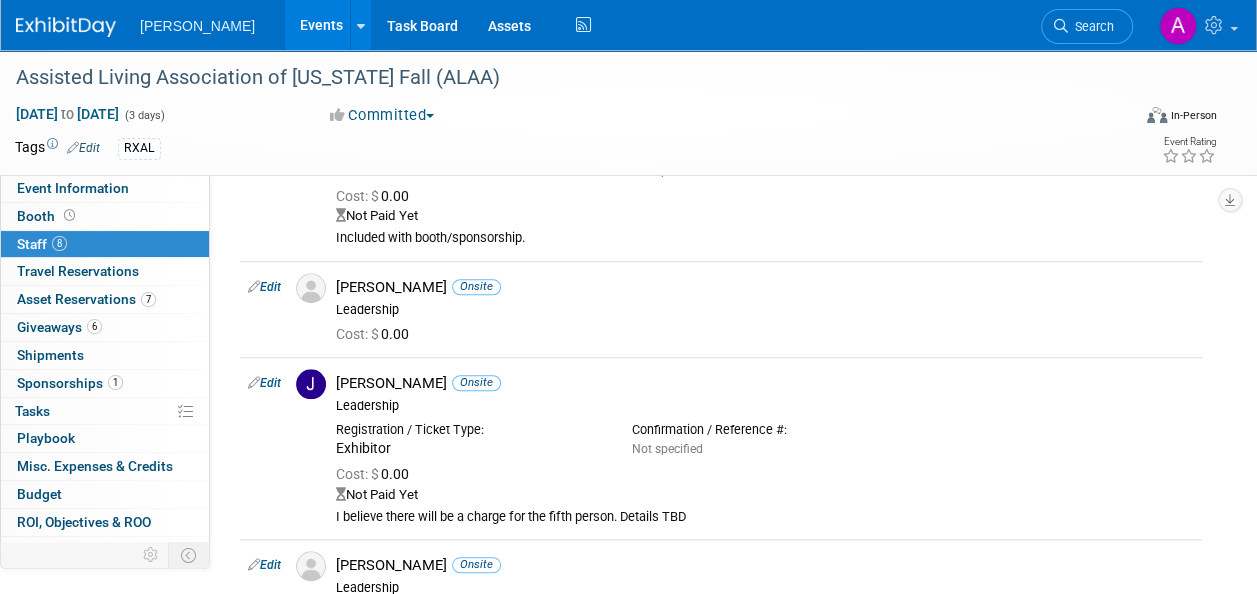 scroll, scrollTop: 700, scrollLeft: 0, axis: vertical 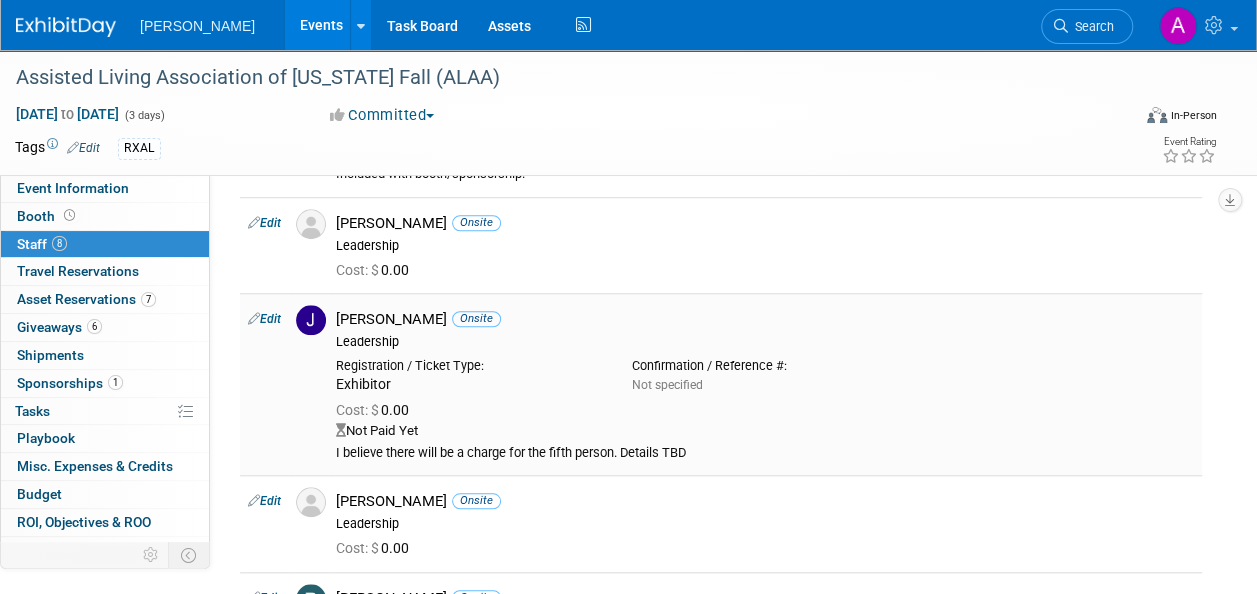 click on "Registration / Ticket Type:
Exhibitor
Confirmation / Reference #:
Not specified" at bounding box center (765, 372) 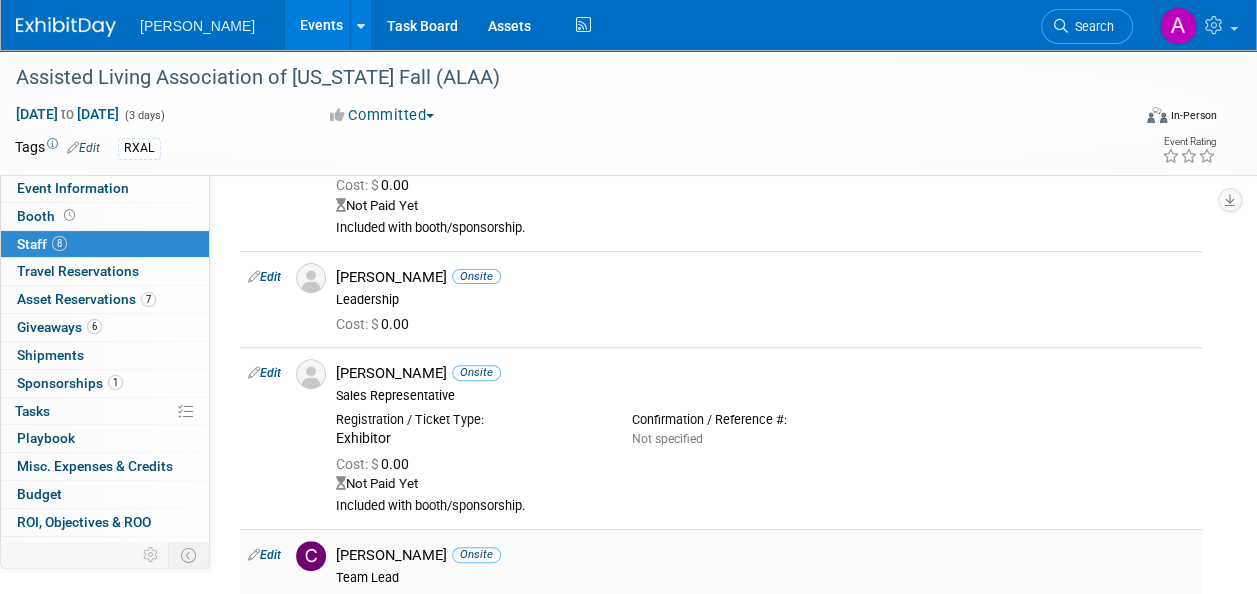 scroll, scrollTop: 0, scrollLeft: 0, axis: both 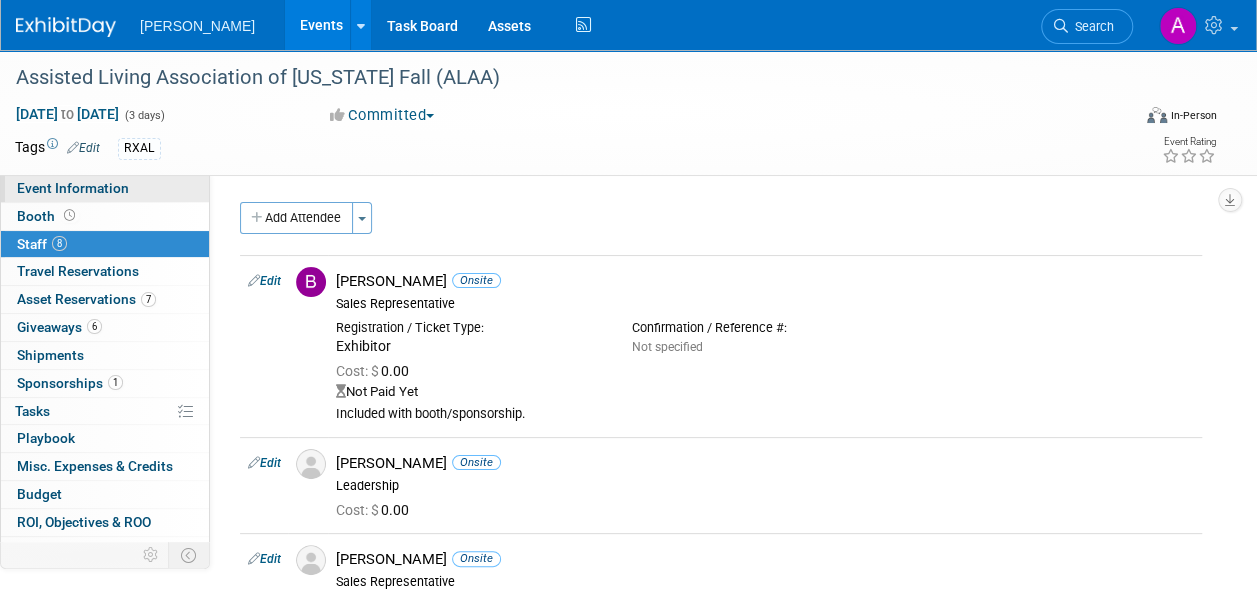 click on "Event Information" at bounding box center [73, 188] 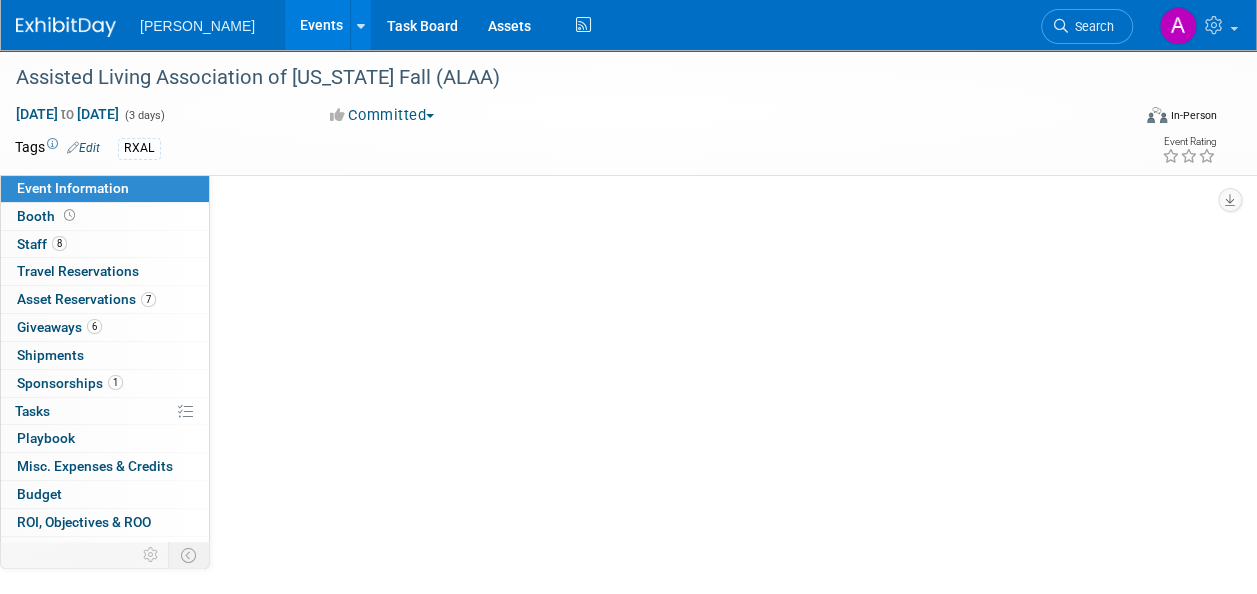 select on "Exhibitor" 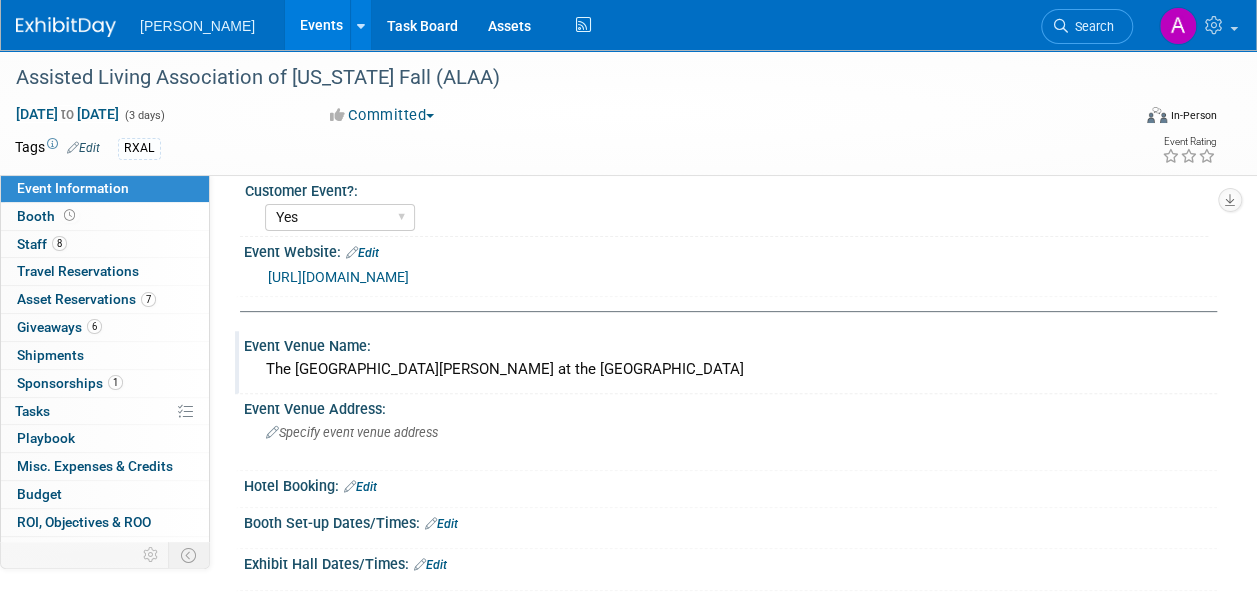 scroll, scrollTop: 162, scrollLeft: 0, axis: vertical 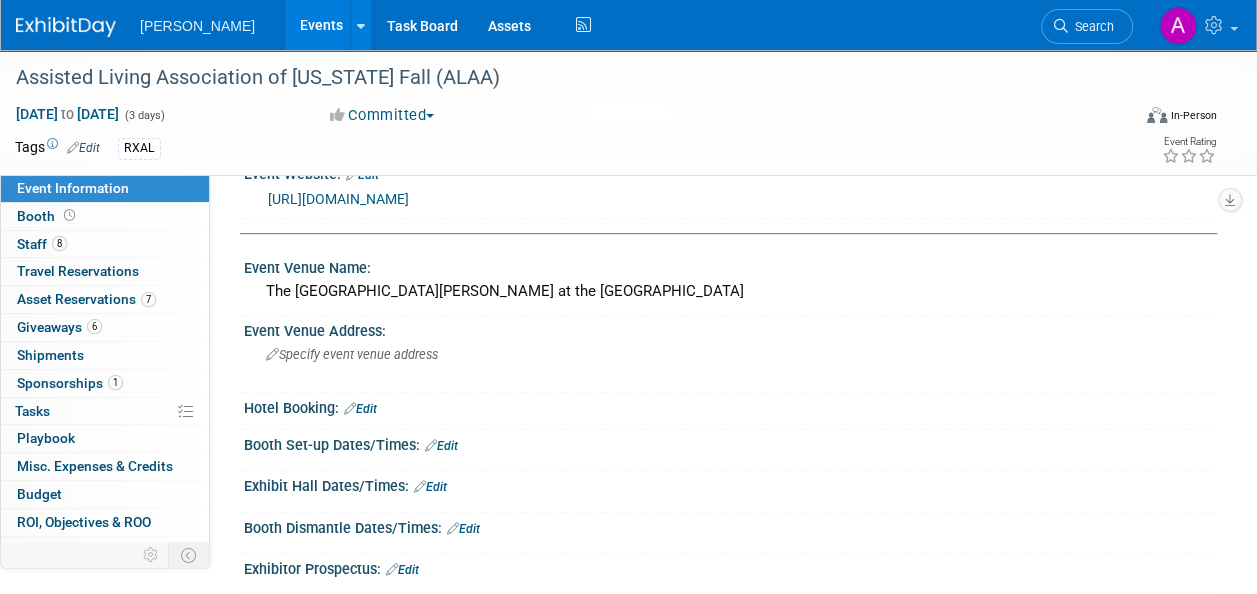 click on "Edit" at bounding box center (360, 409) 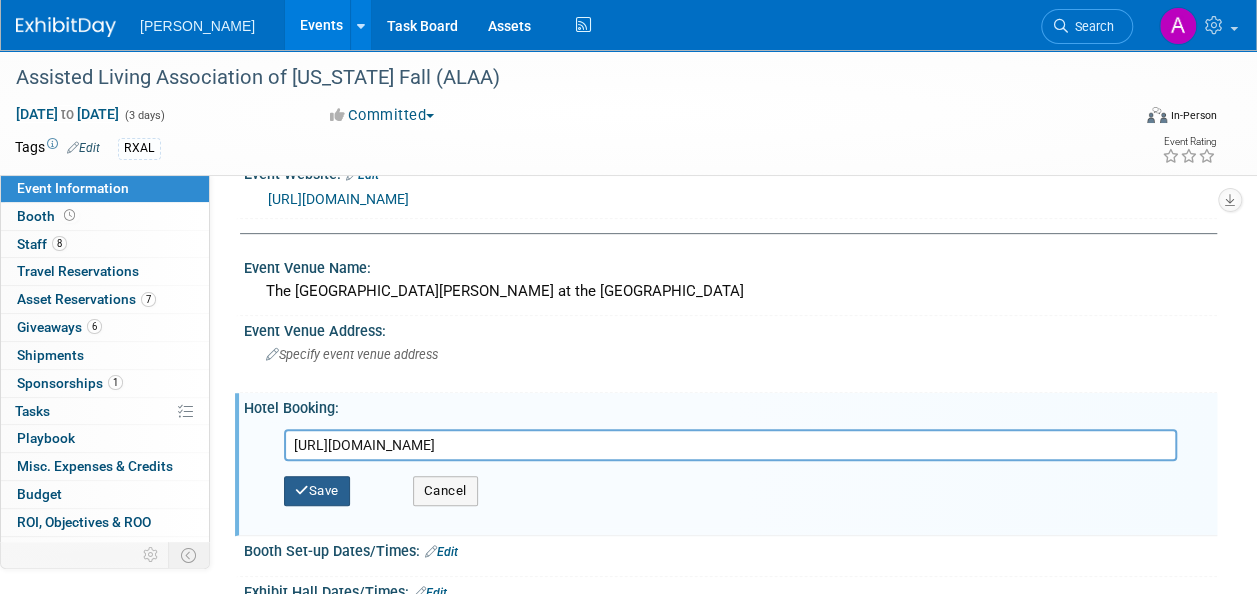 type on "https://www.marriott.com/event-reservations/reservation-link.mi?id=1742837889726&key=GRP&guestreslink2=true&app=resvlink" 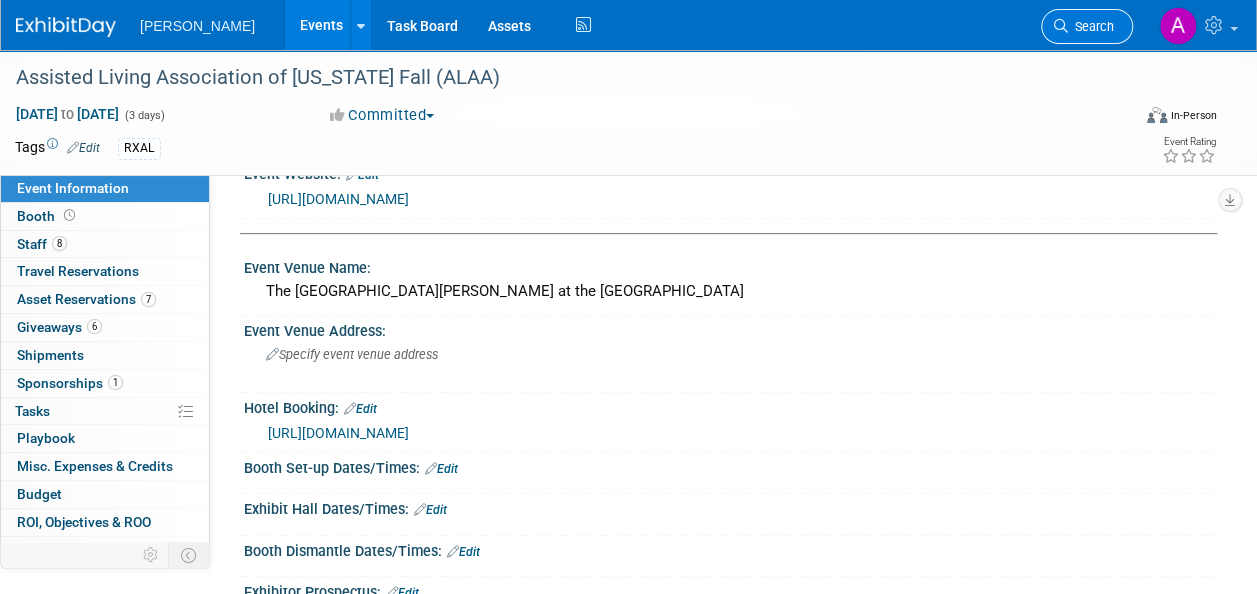 click on "Search" at bounding box center (1091, 26) 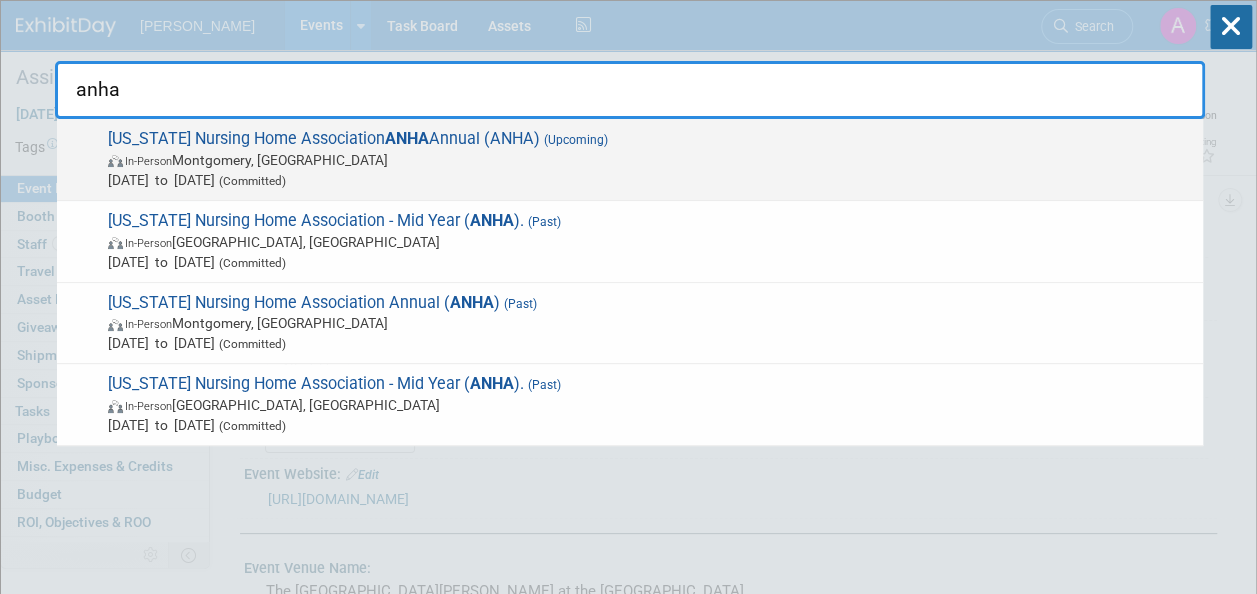 type on "anha" 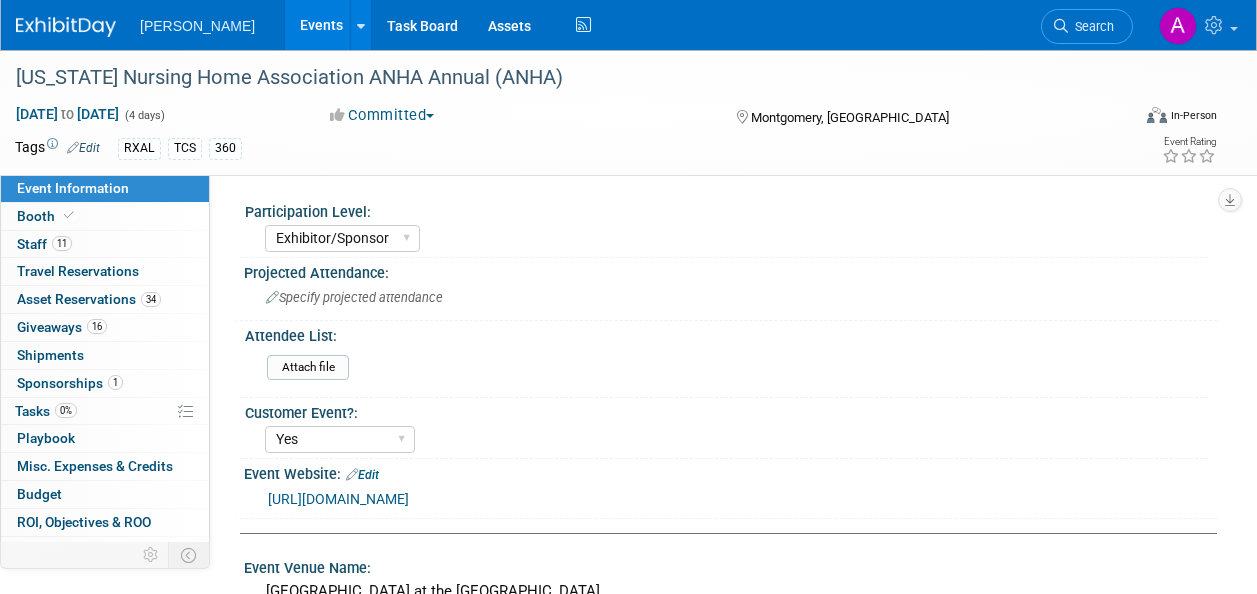 select on "Exhibitor/Sponsor" 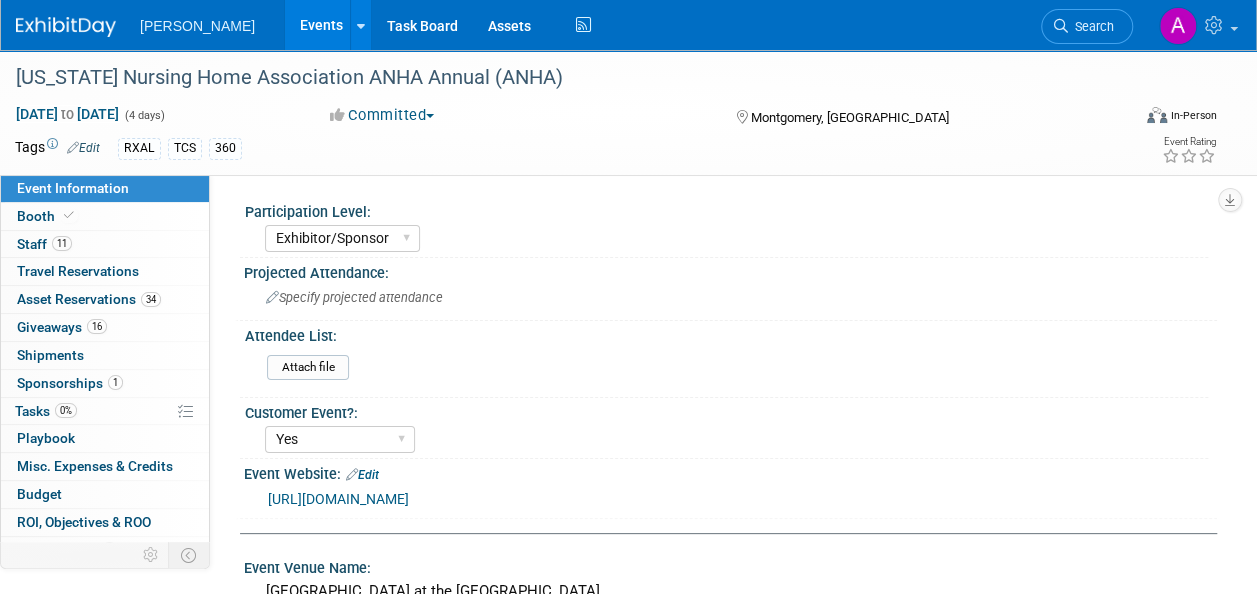 scroll, scrollTop: 0, scrollLeft: 0, axis: both 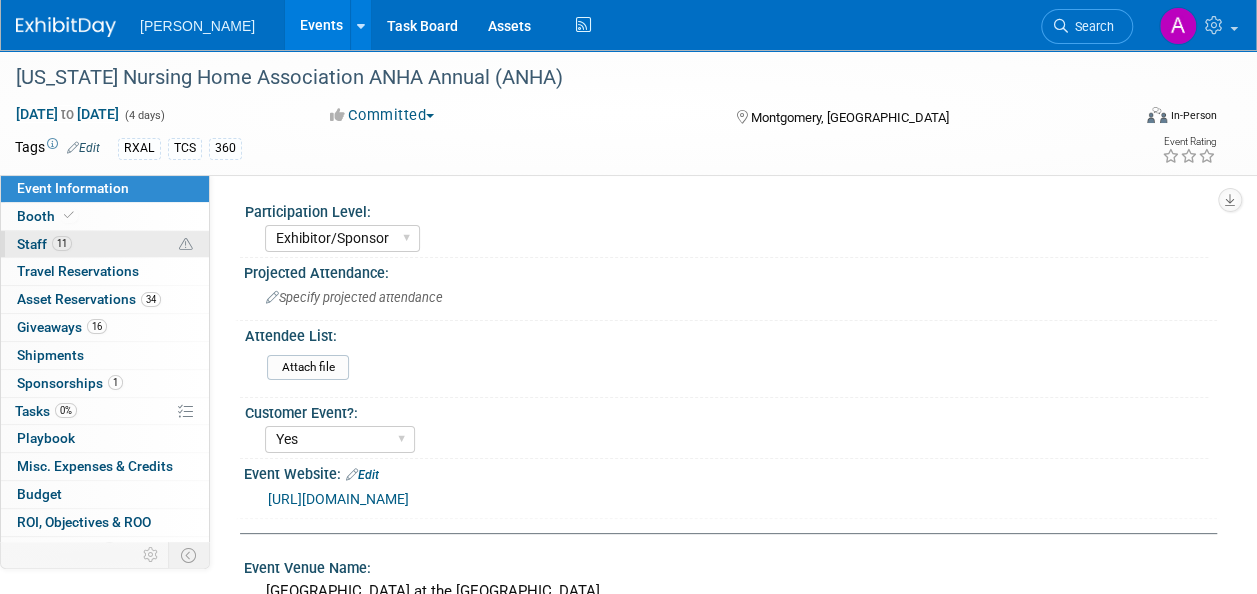 click on "Staff 11" at bounding box center (44, 244) 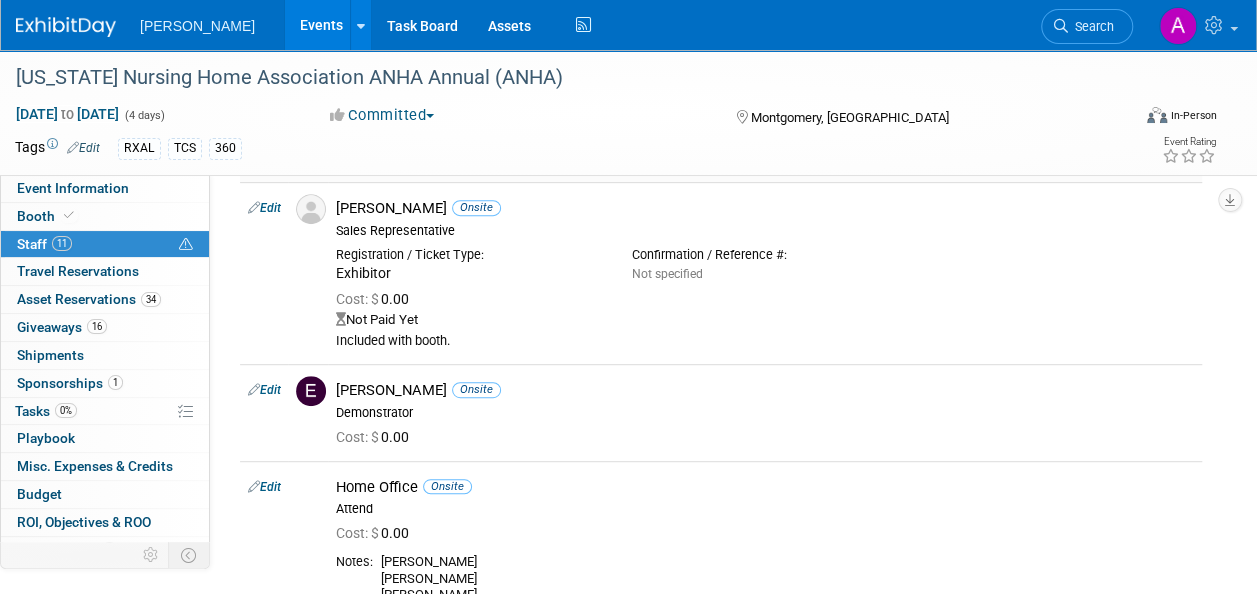 scroll, scrollTop: 400, scrollLeft: 0, axis: vertical 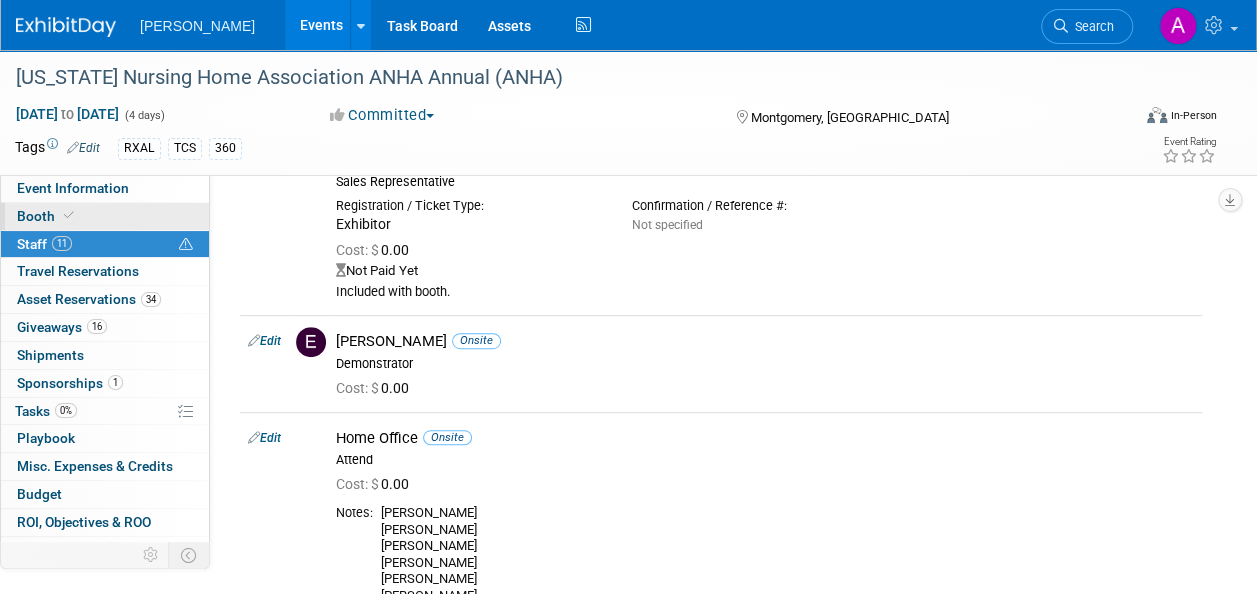 click on "Booth" at bounding box center (47, 216) 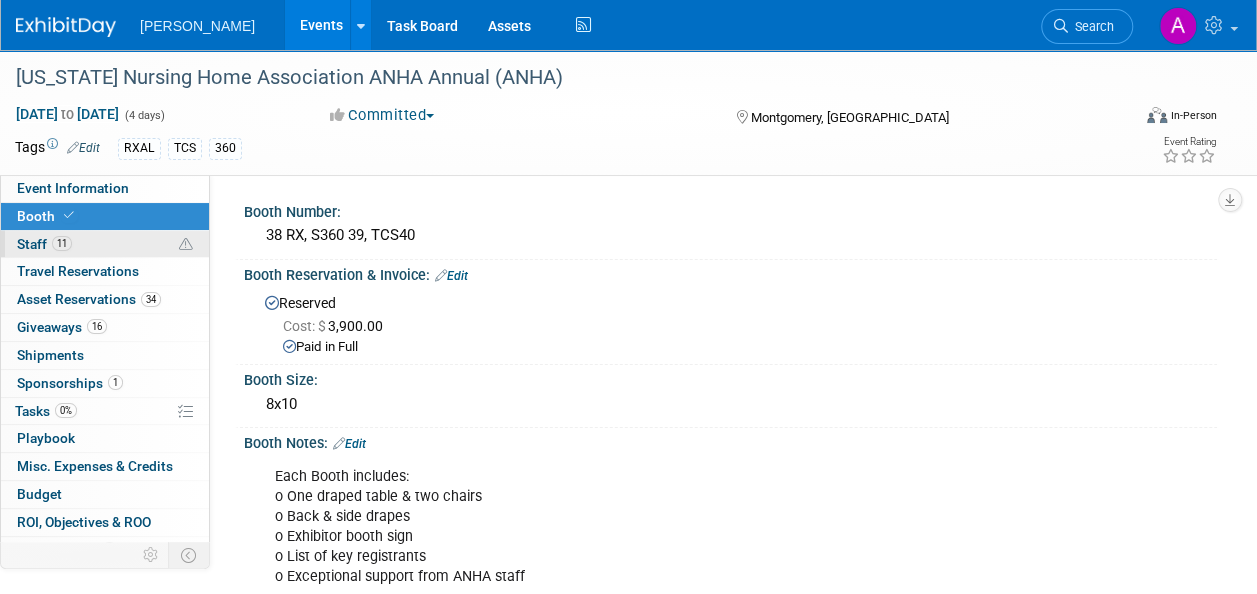 click on "11
Staff 11" at bounding box center (105, 244) 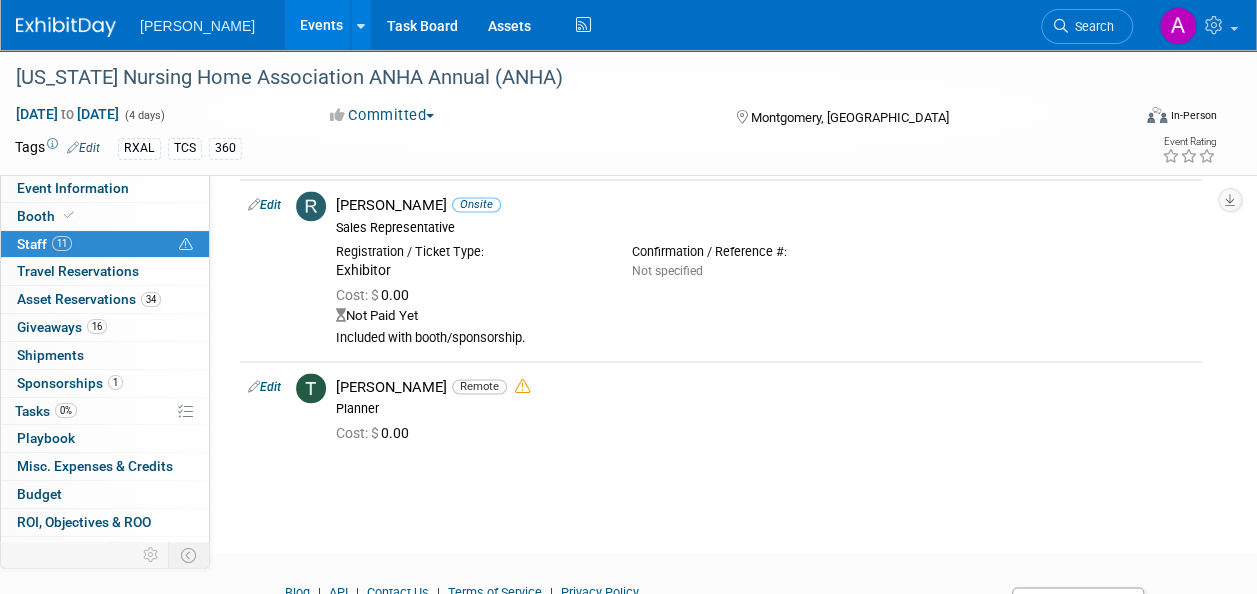 scroll, scrollTop: 1425, scrollLeft: 0, axis: vertical 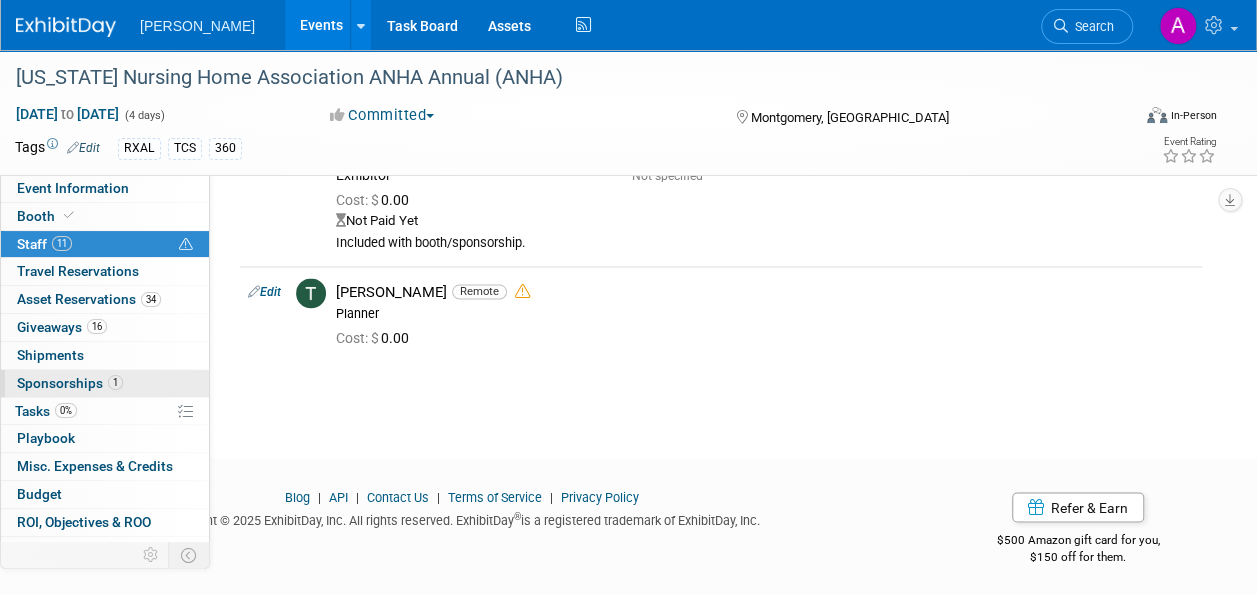 click on "Sponsorships 1" at bounding box center (70, 383) 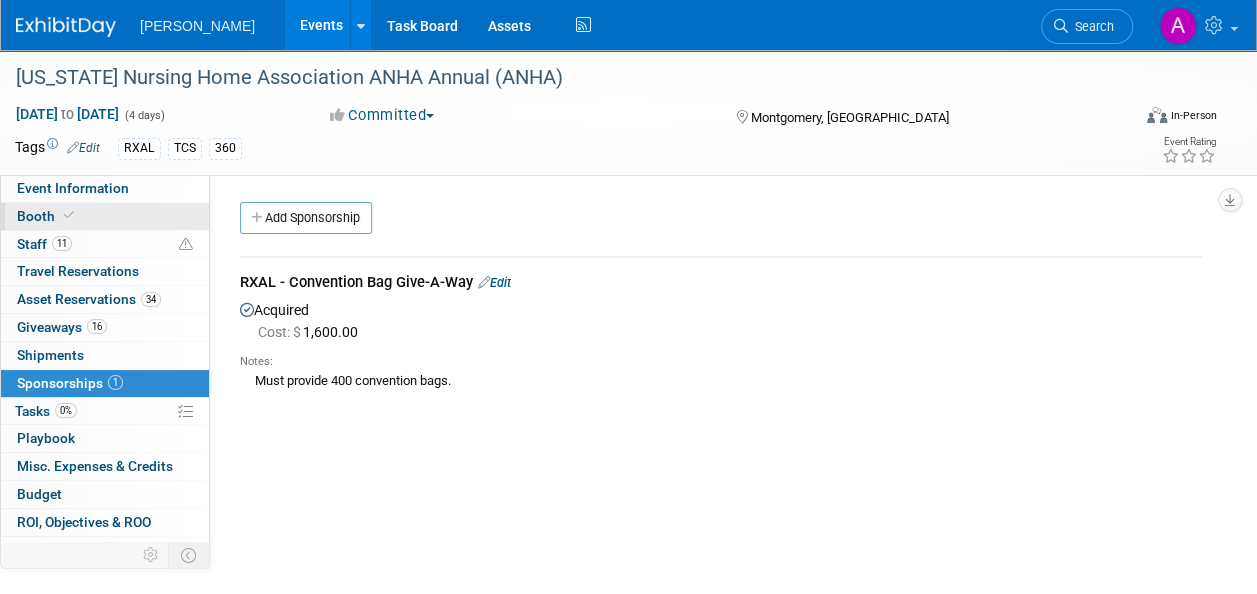 click on "Booth" at bounding box center [105, 216] 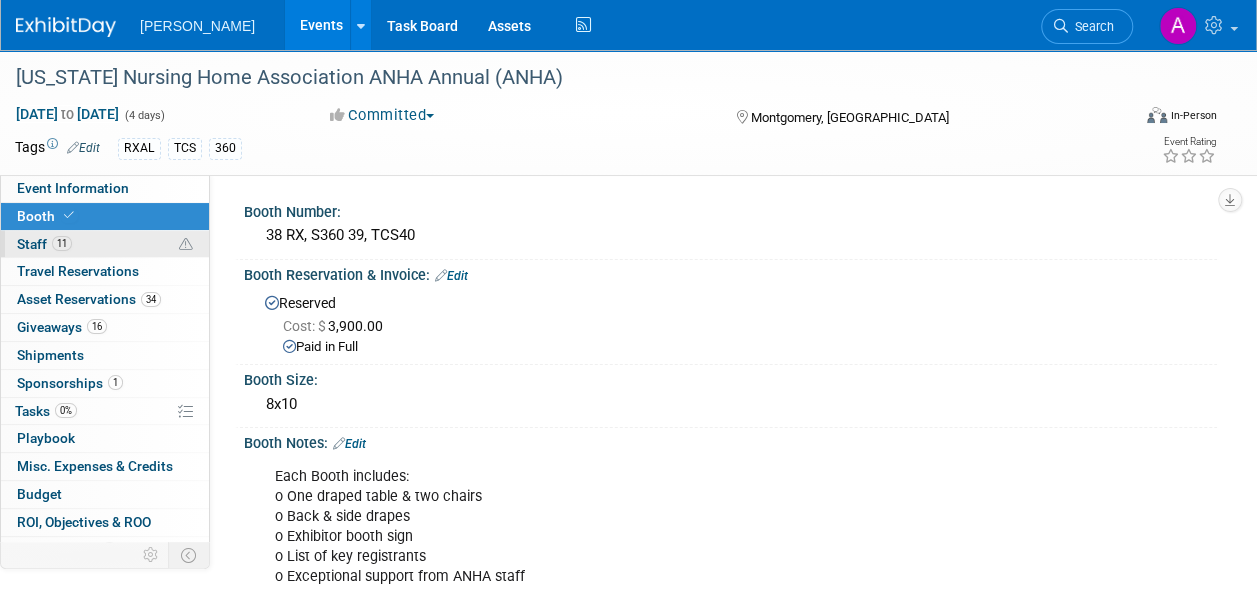 click on "11
Staff 11" at bounding box center (105, 244) 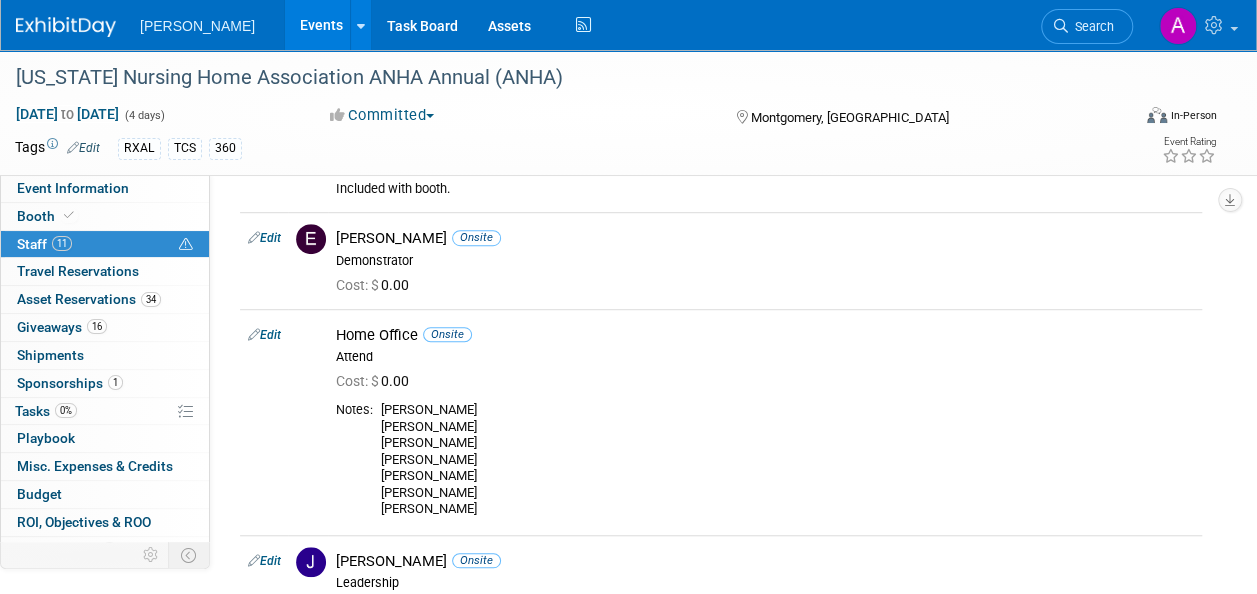 scroll, scrollTop: 600, scrollLeft: 0, axis: vertical 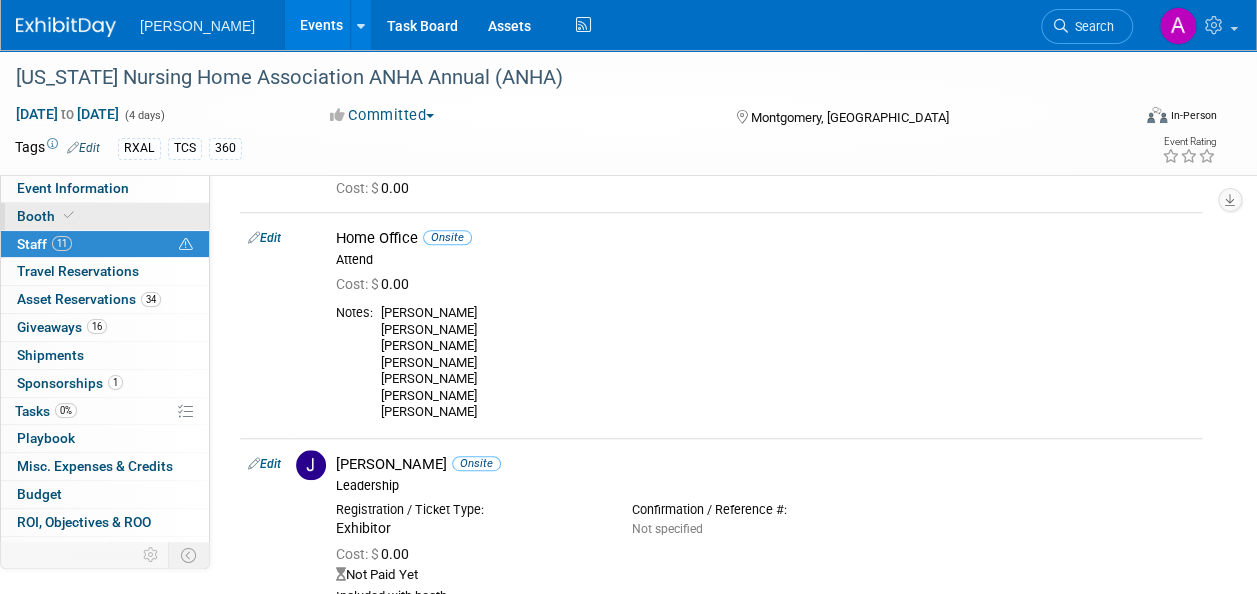 click at bounding box center (69, 215) 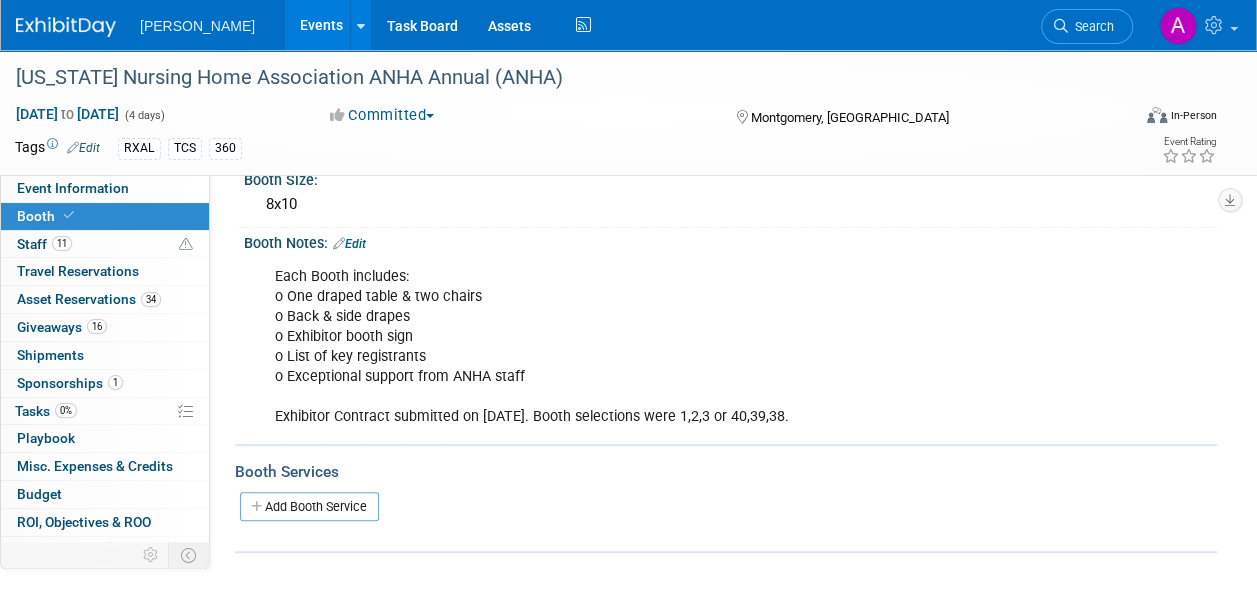 scroll, scrollTop: 0, scrollLeft: 0, axis: both 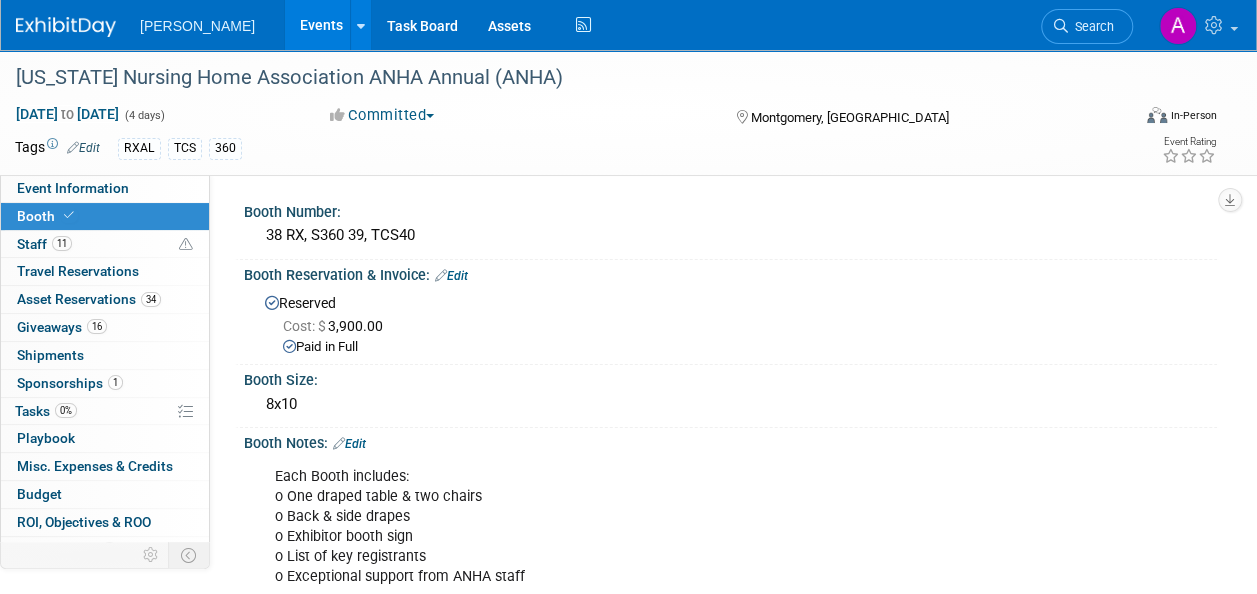 click on "Search" at bounding box center [1087, 26] 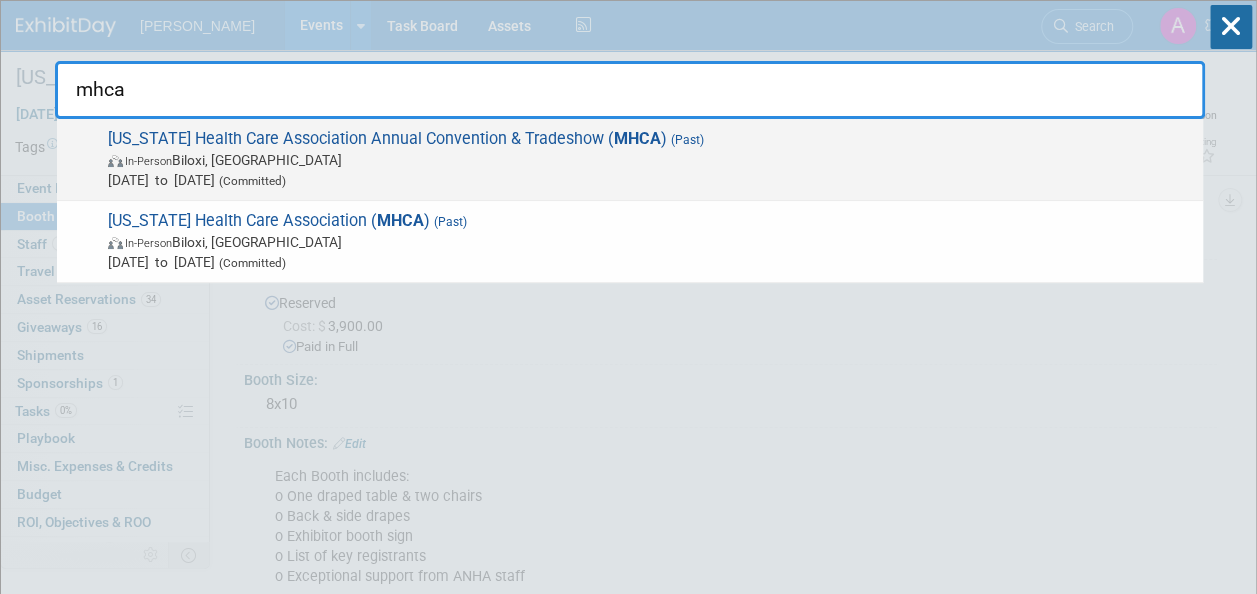 type on "mhca" 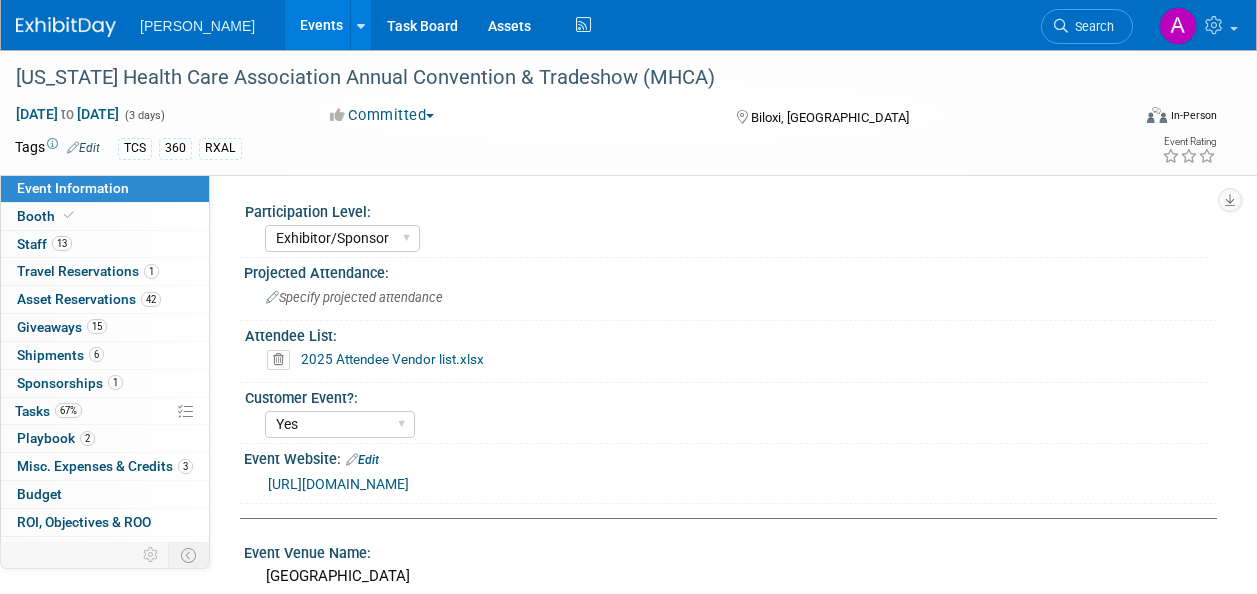 select on "Exhibitor/Sponsor" 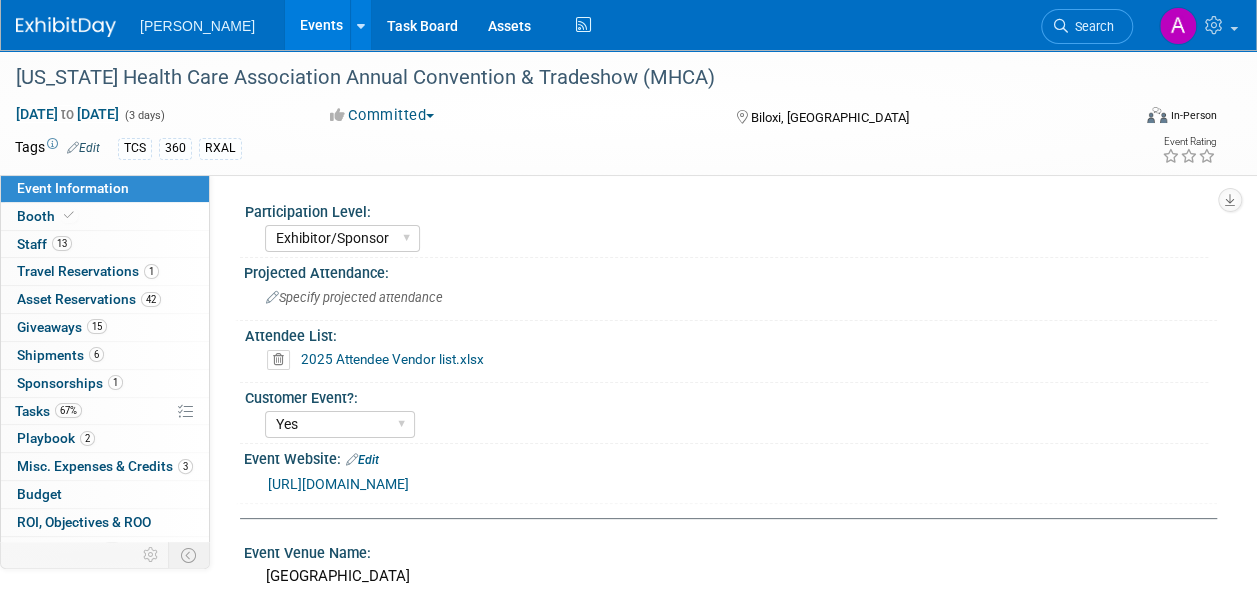 scroll, scrollTop: 0, scrollLeft: 0, axis: both 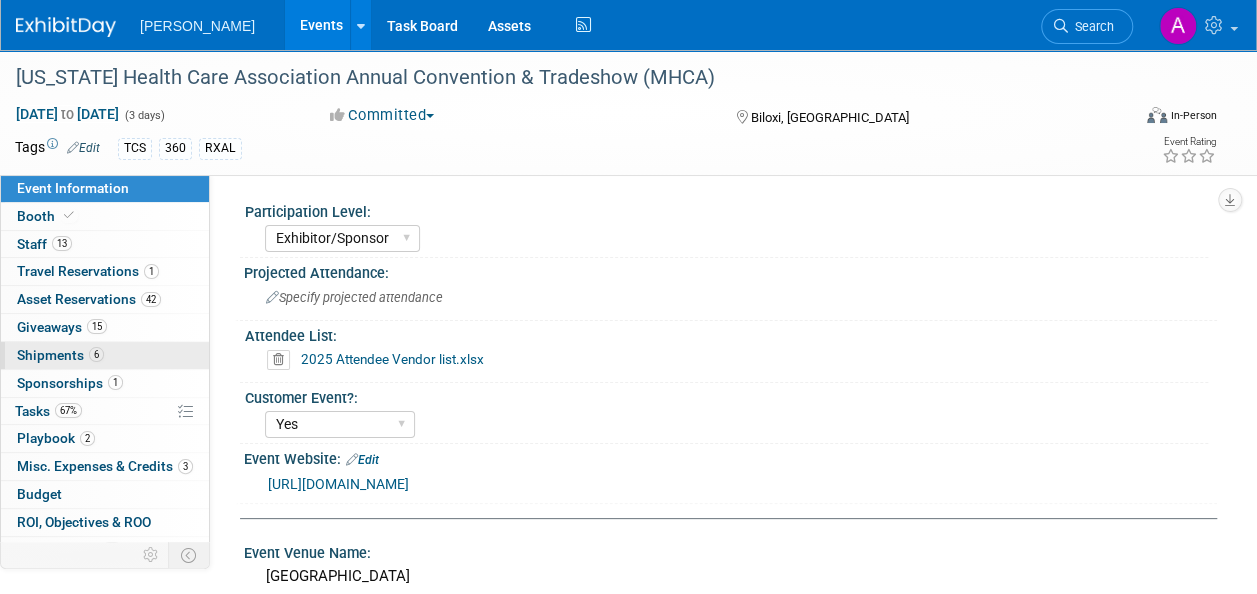 click on "Shipments 6" at bounding box center [60, 355] 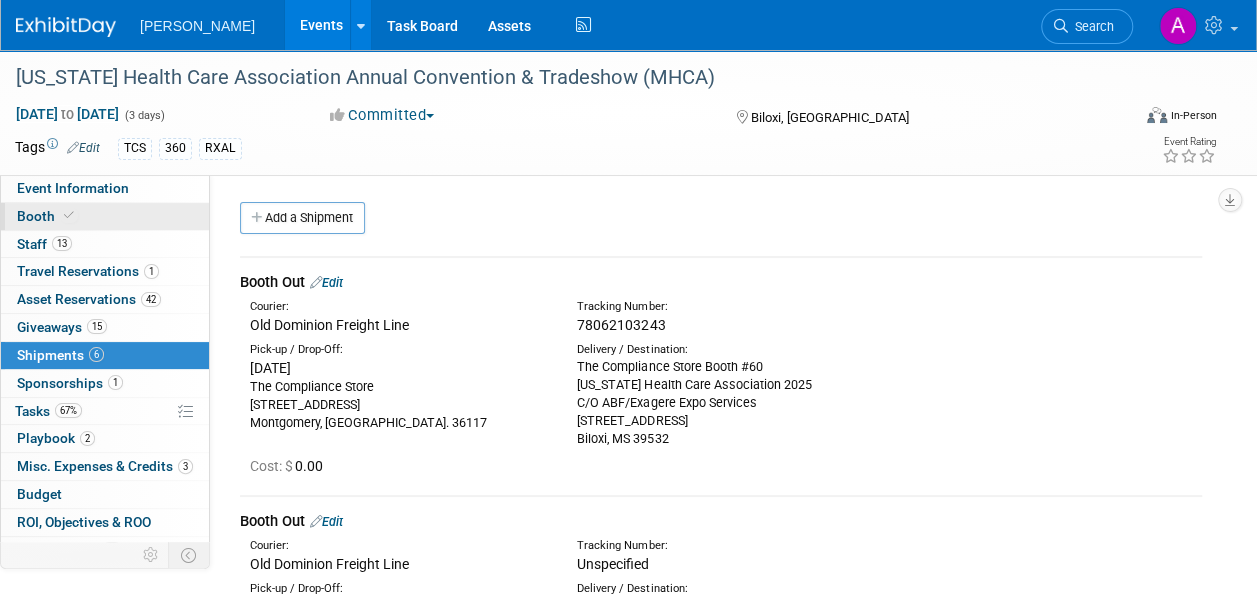 click on "Booth" at bounding box center [105, 216] 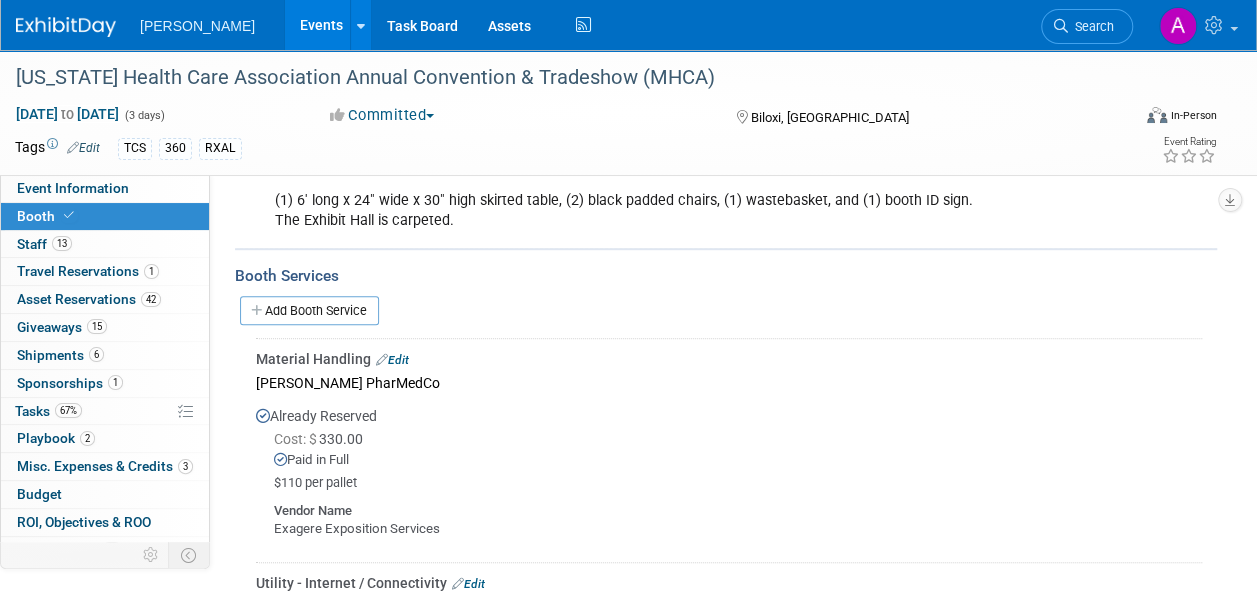 scroll, scrollTop: 466, scrollLeft: 0, axis: vertical 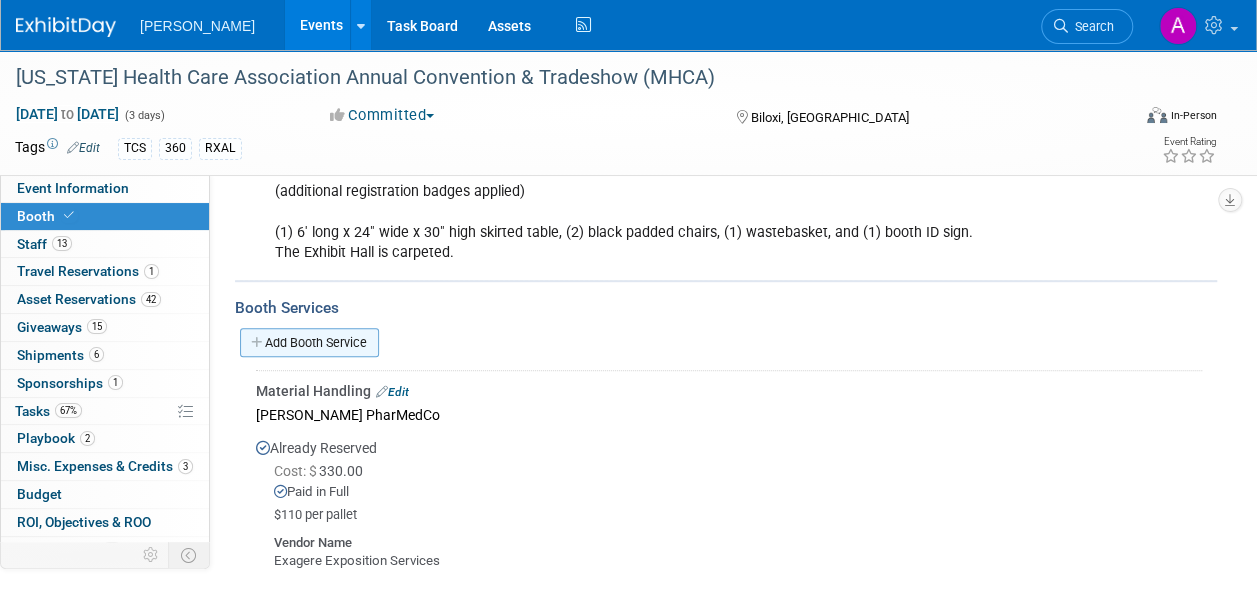 click on "Add Booth Service" at bounding box center (309, 342) 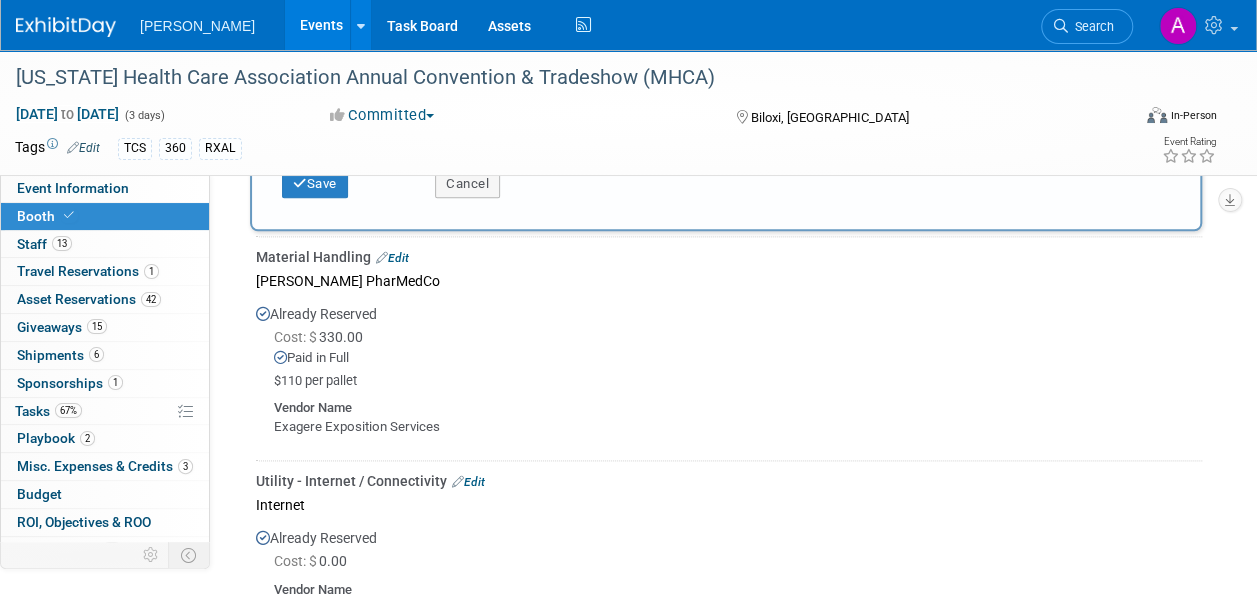 scroll, scrollTop: 1066, scrollLeft: 0, axis: vertical 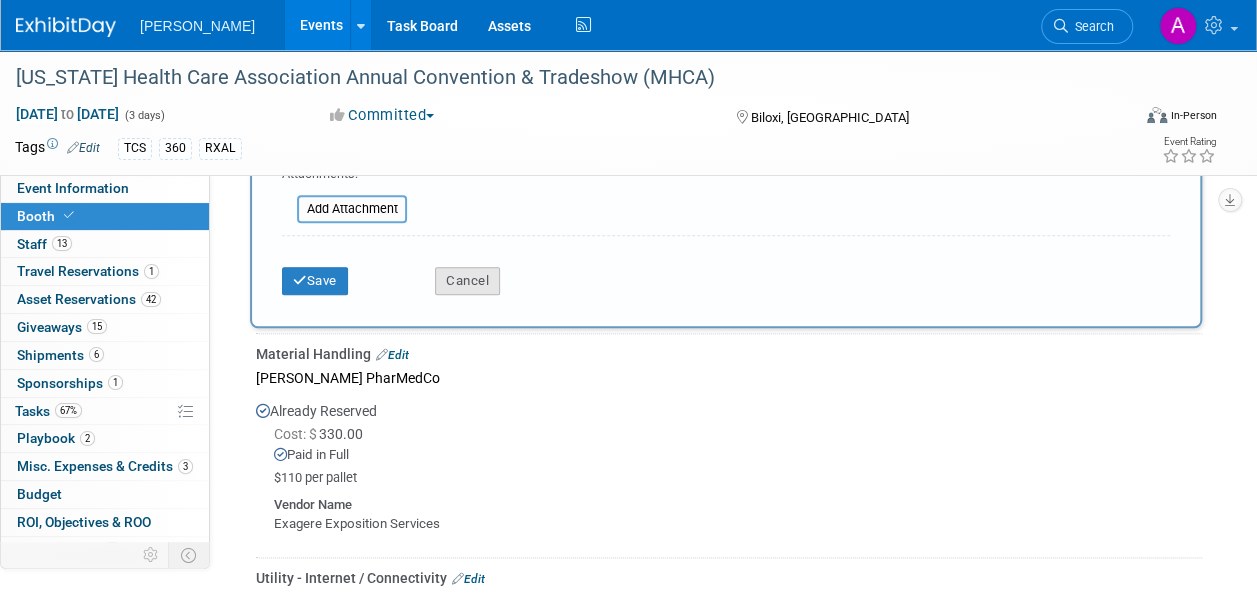 click on "Cancel" at bounding box center [467, 281] 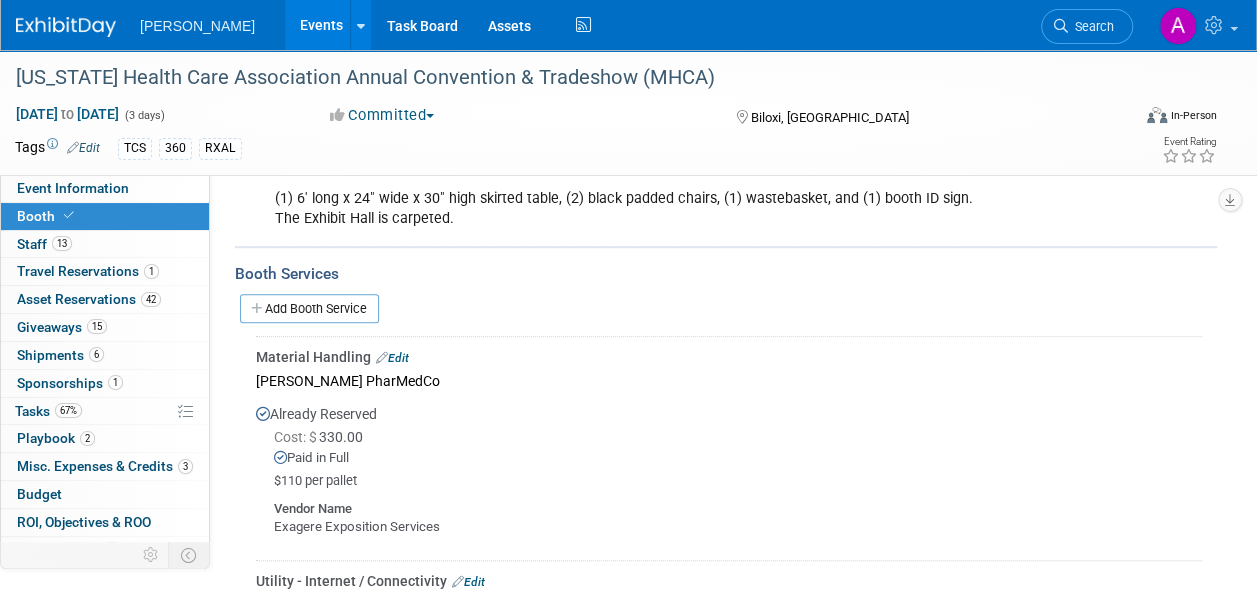 scroll, scrollTop: 600, scrollLeft: 0, axis: vertical 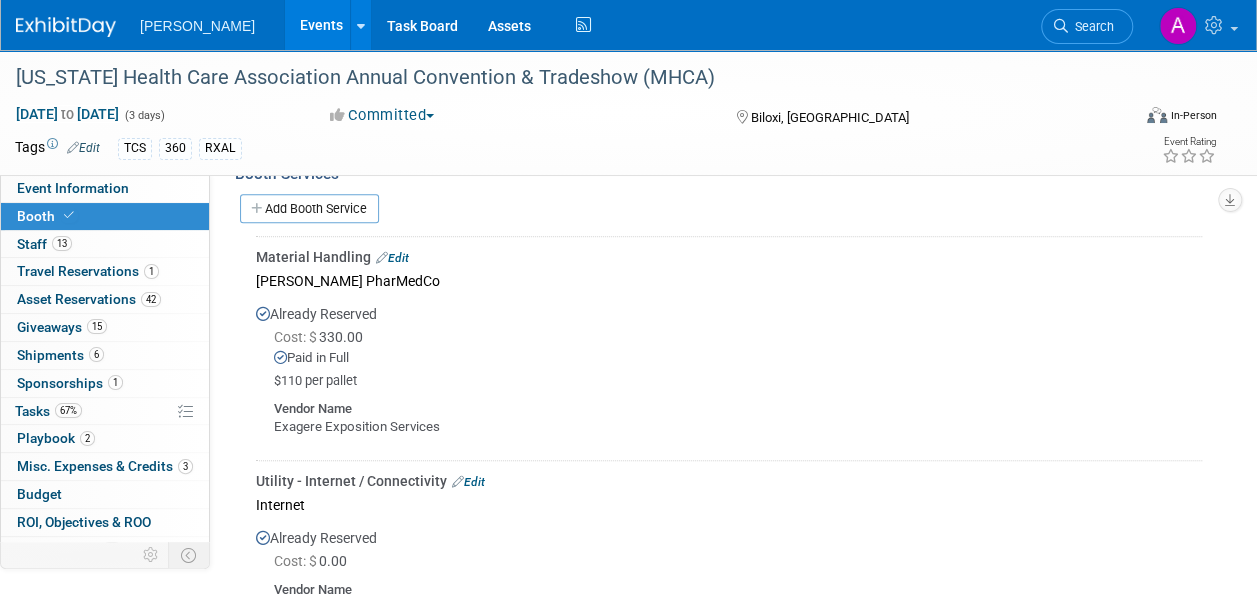 click on "Edit" at bounding box center [392, 258] 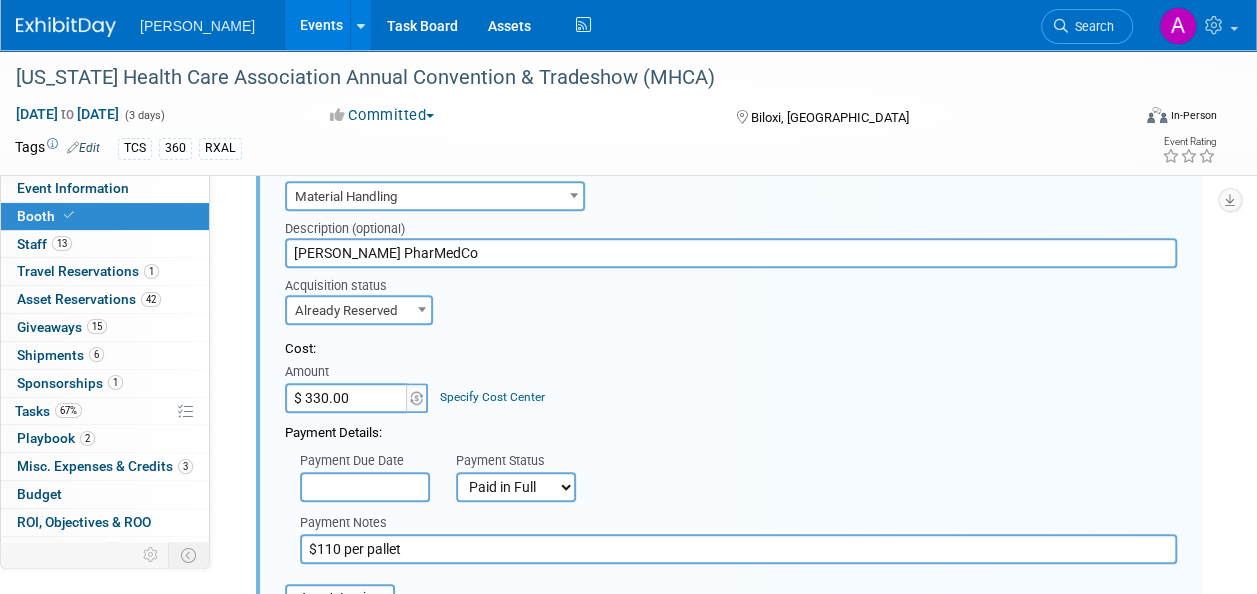 scroll, scrollTop: 707, scrollLeft: 0, axis: vertical 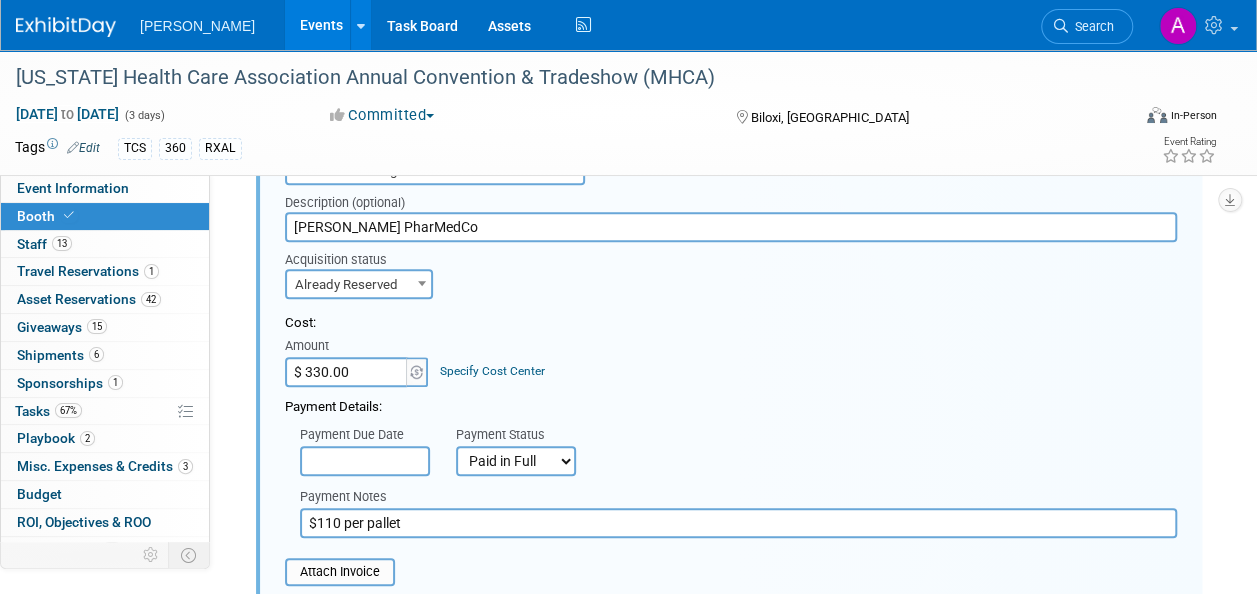 click on "$ 330.00" at bounding box center [347, 372] 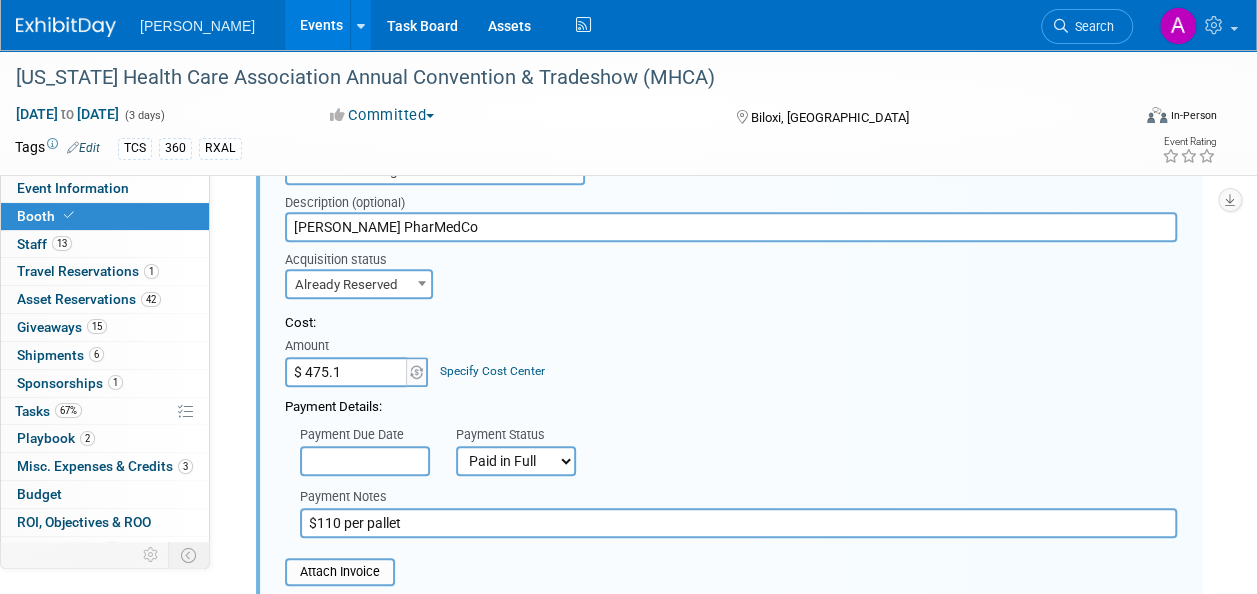type on "$ 475.12" 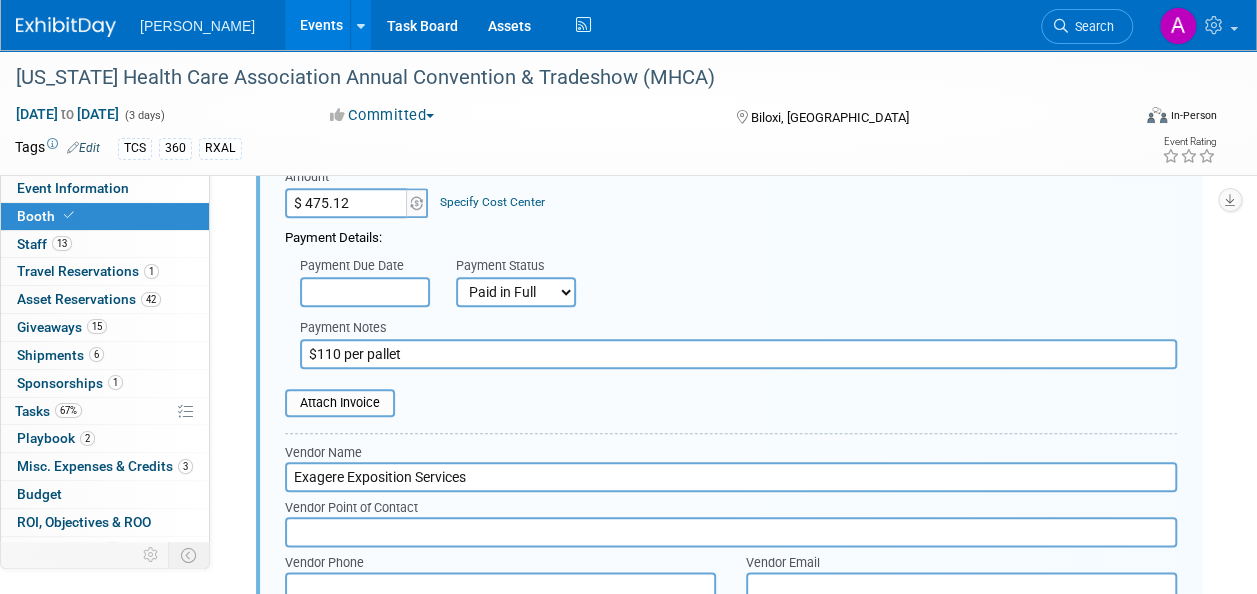scroll, scrollTop: 907, scrollLeft: 0, axis: vertical 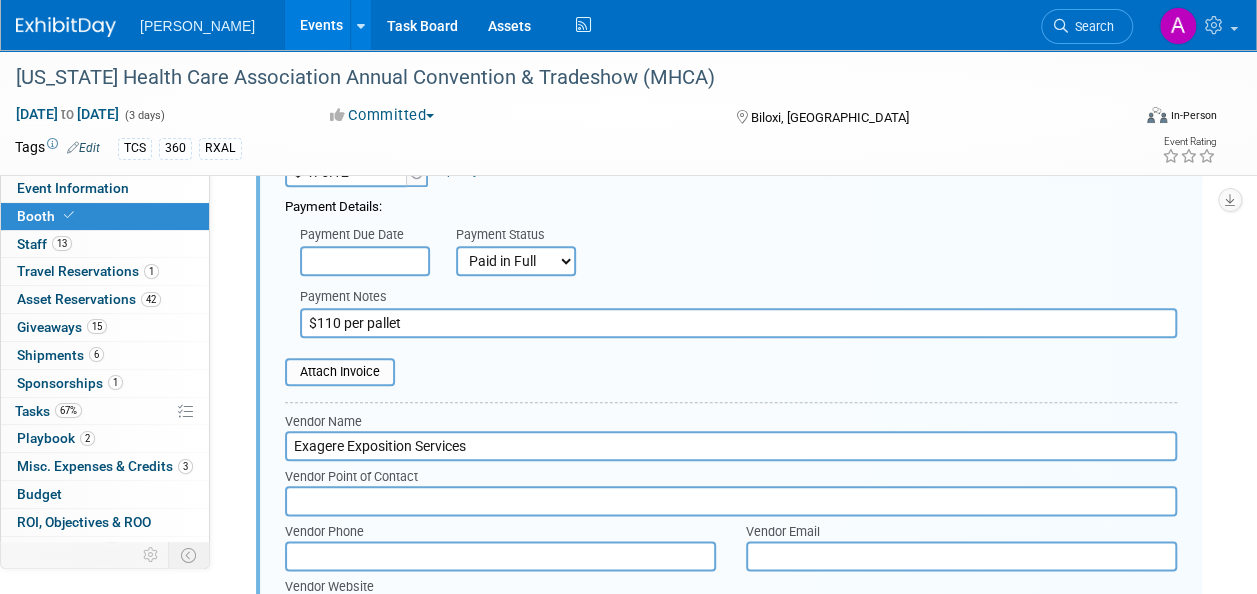 drag, startPoint x: 424, startPoint y: 318, endPoint x: 249, endPoint y: 330, distance: 175.41095 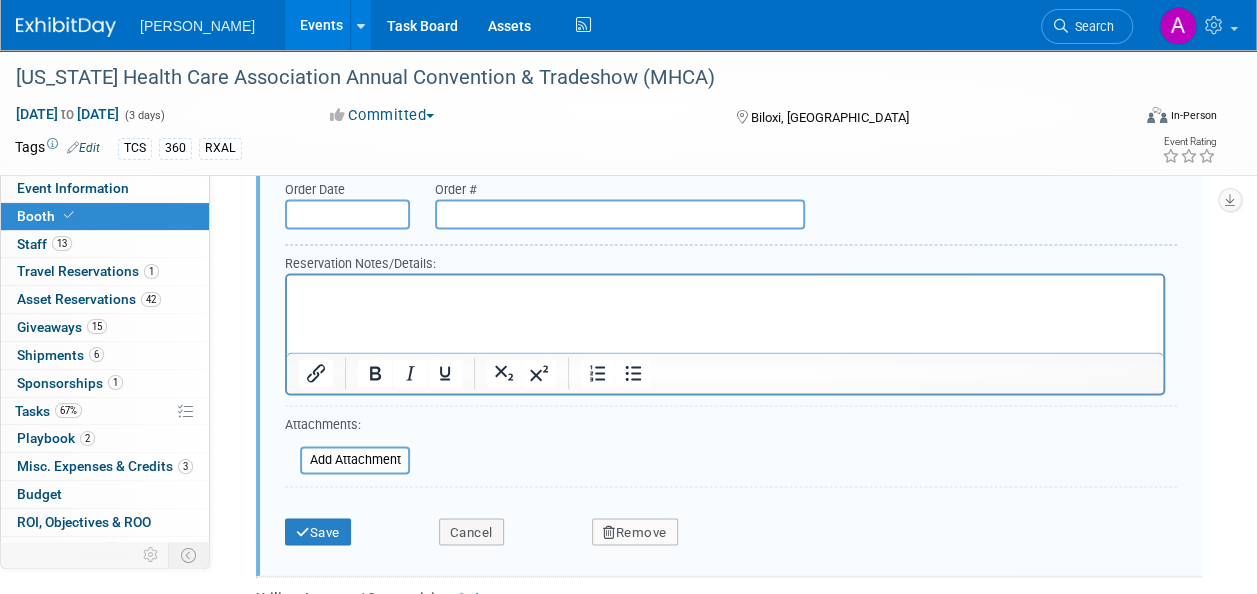 scroll, scrollTop: 1407, scrollLeft: 0, axis: vertical 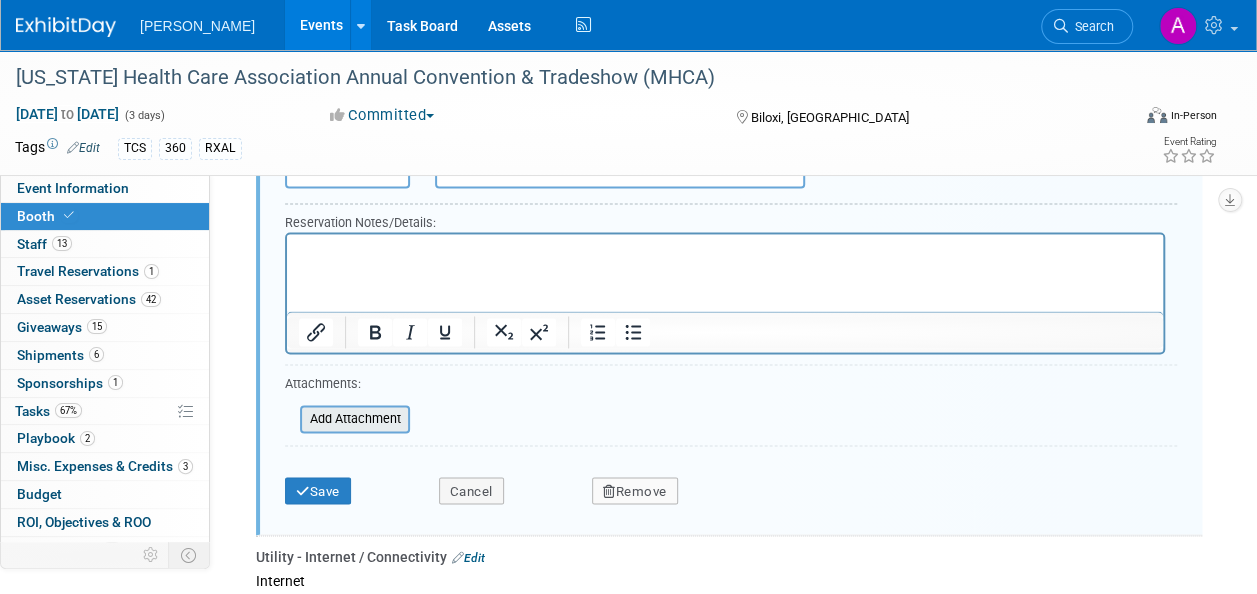 type 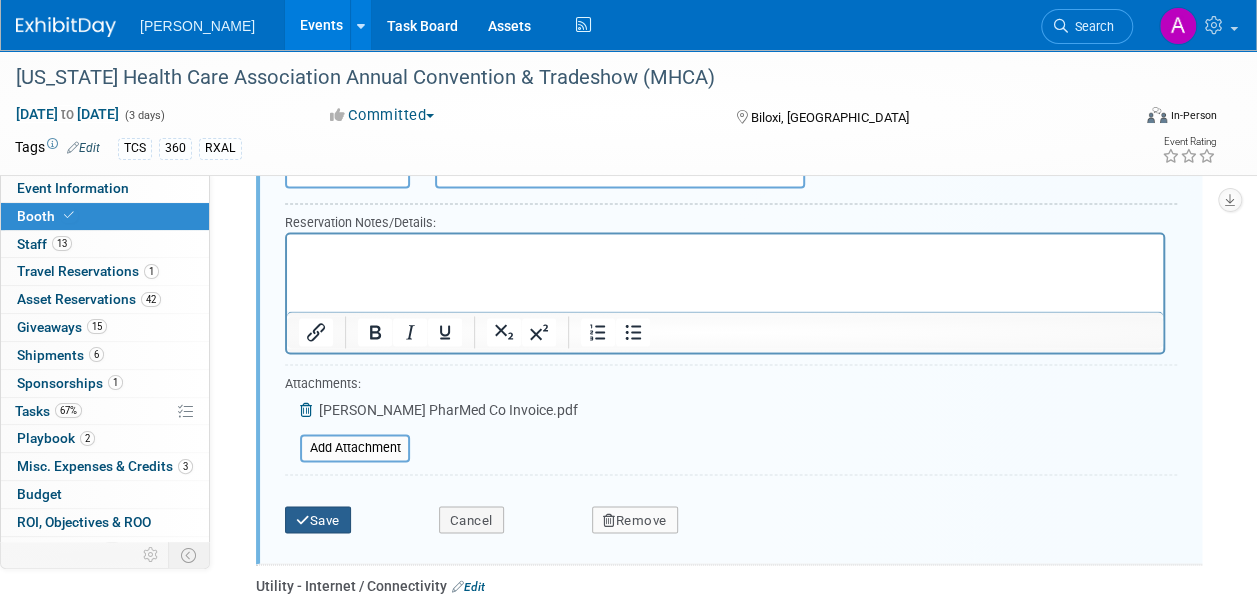 click on "Save" at bounding box center (318, 520) 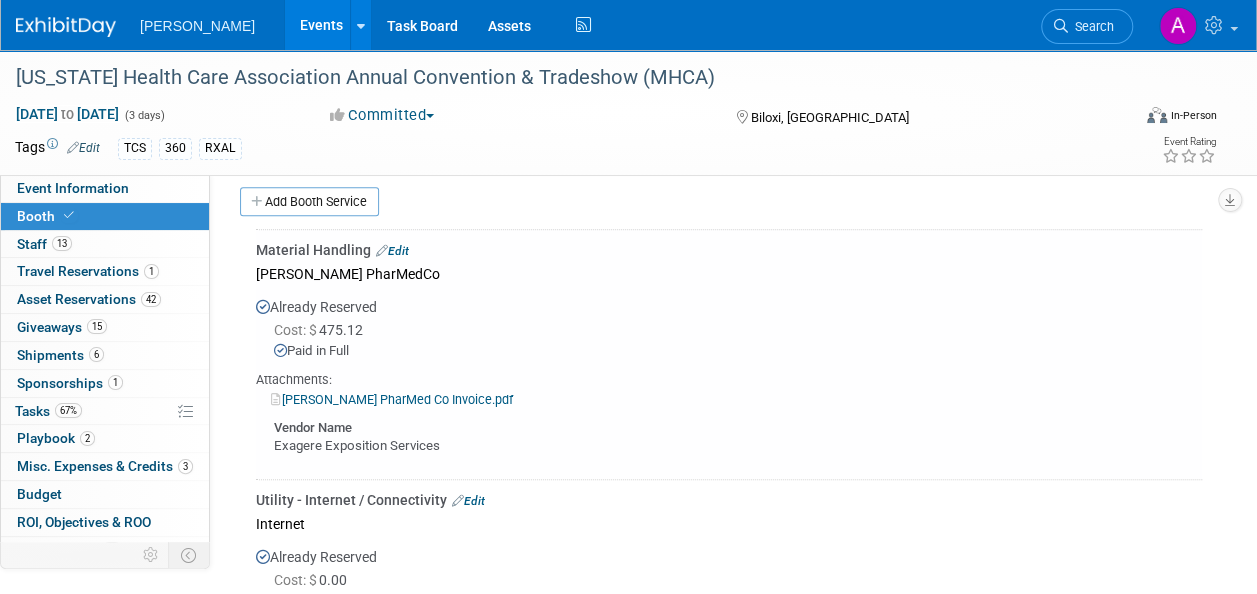 click on "Turenne PharMed Co Invoice.pdf" at bounding box center [392, 399] 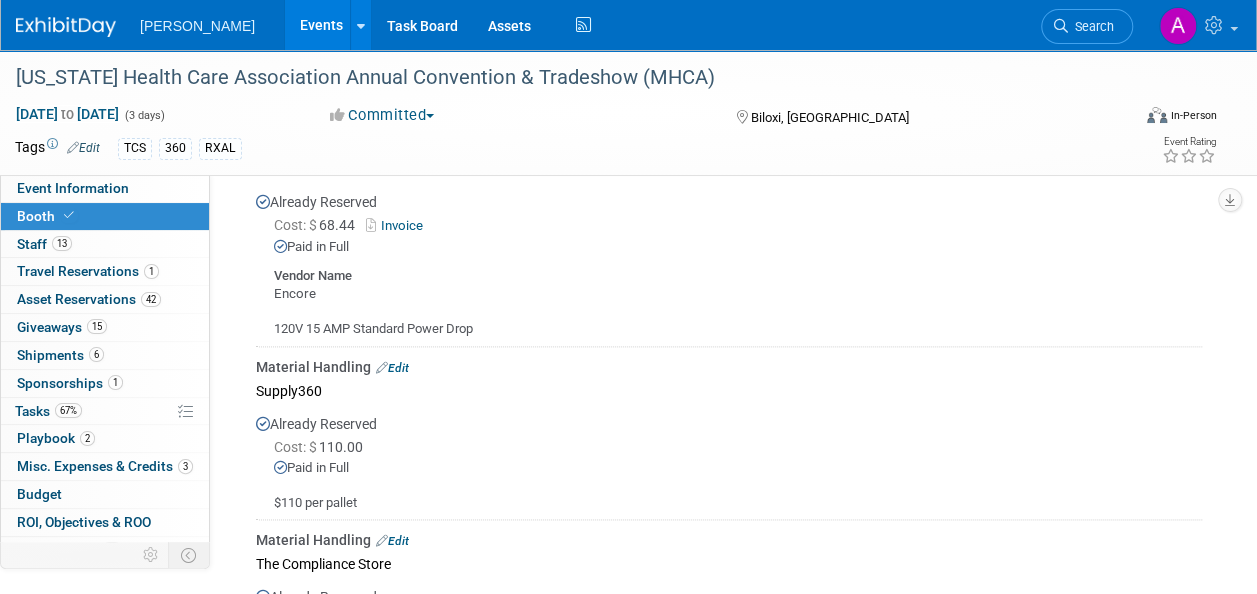 scroll, scrollTop: 1207, scrollLeft: 0, axis: vertical 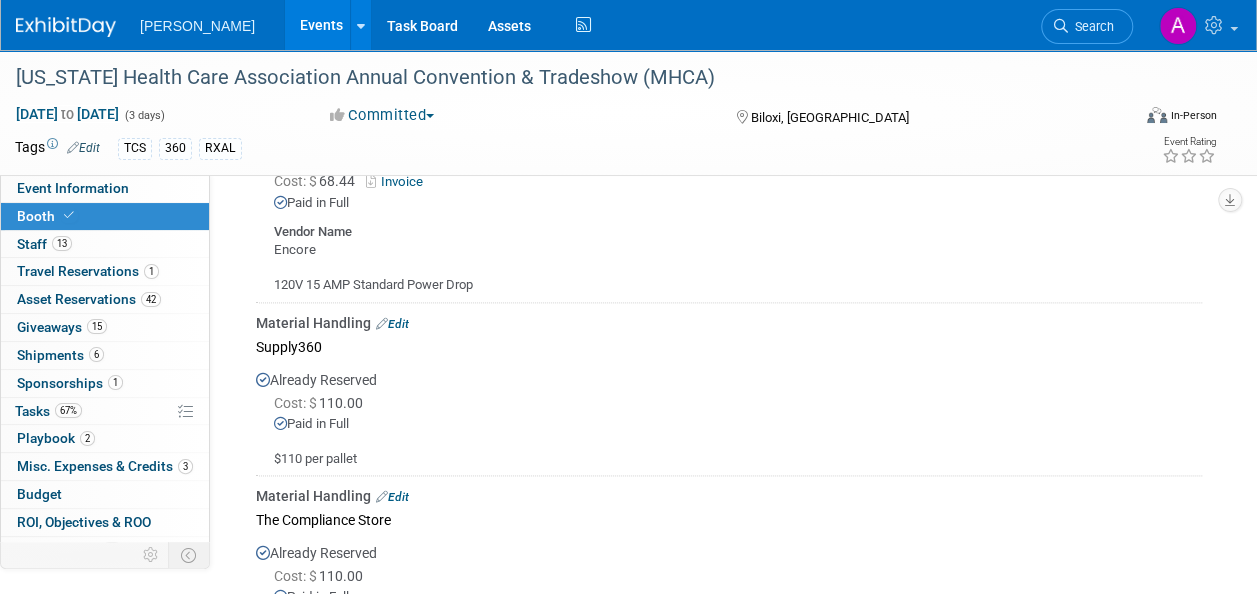click on "Edit" at bounding box center (392, 324) 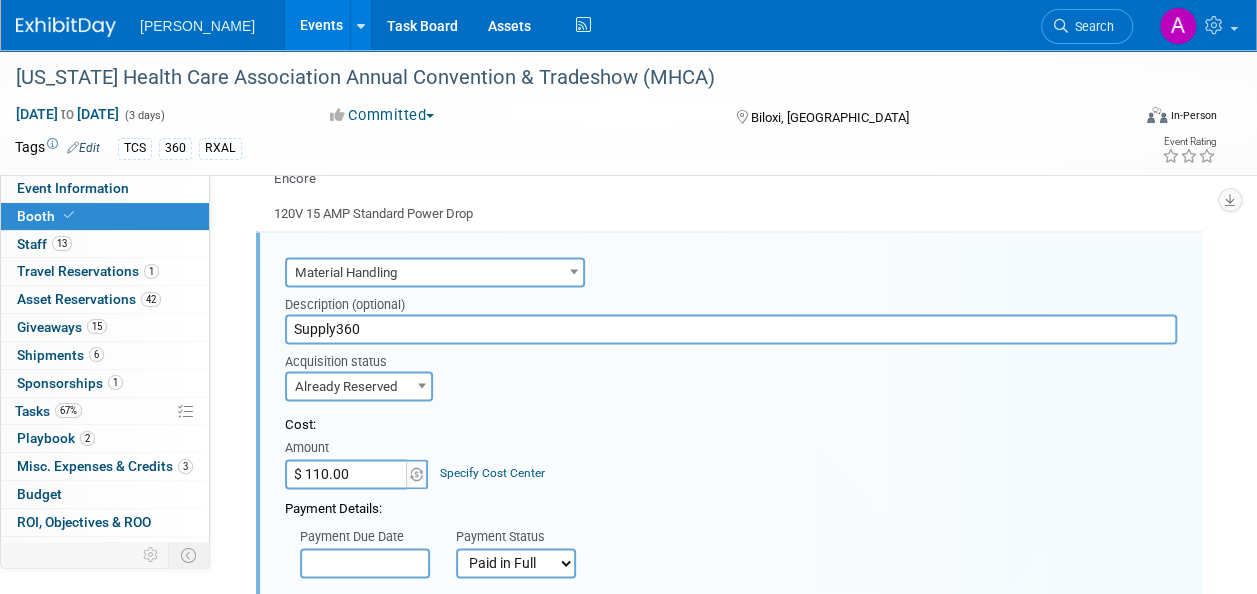 scroll, scrollTop: 0, scrollLeft: 0, axis: both 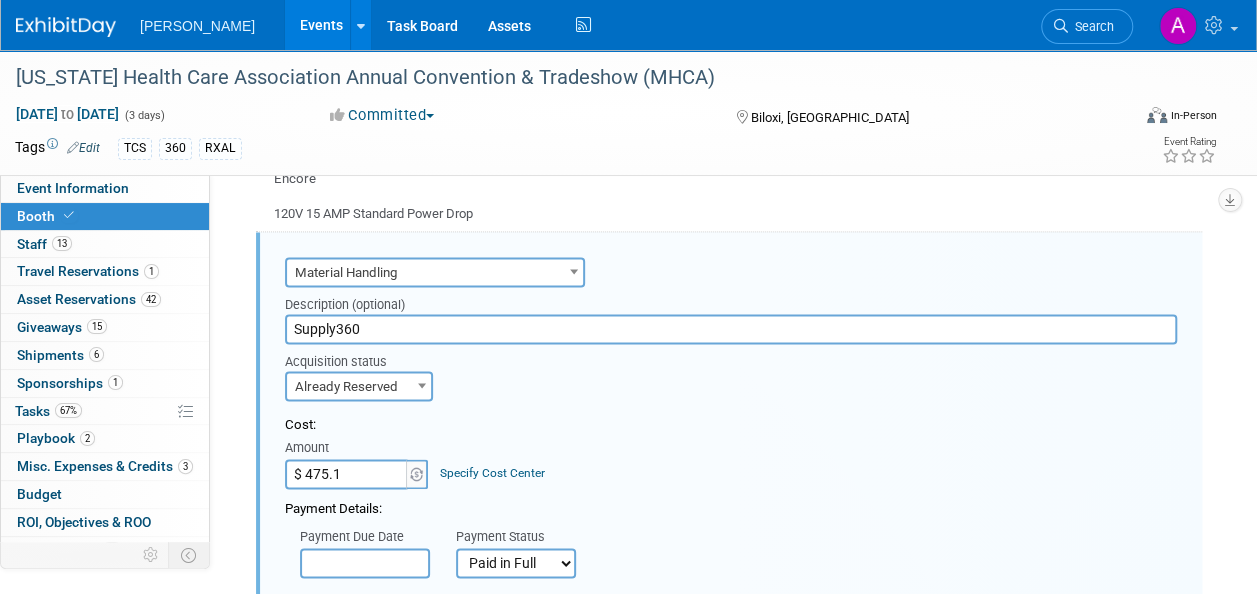 type on "$ 475.12" 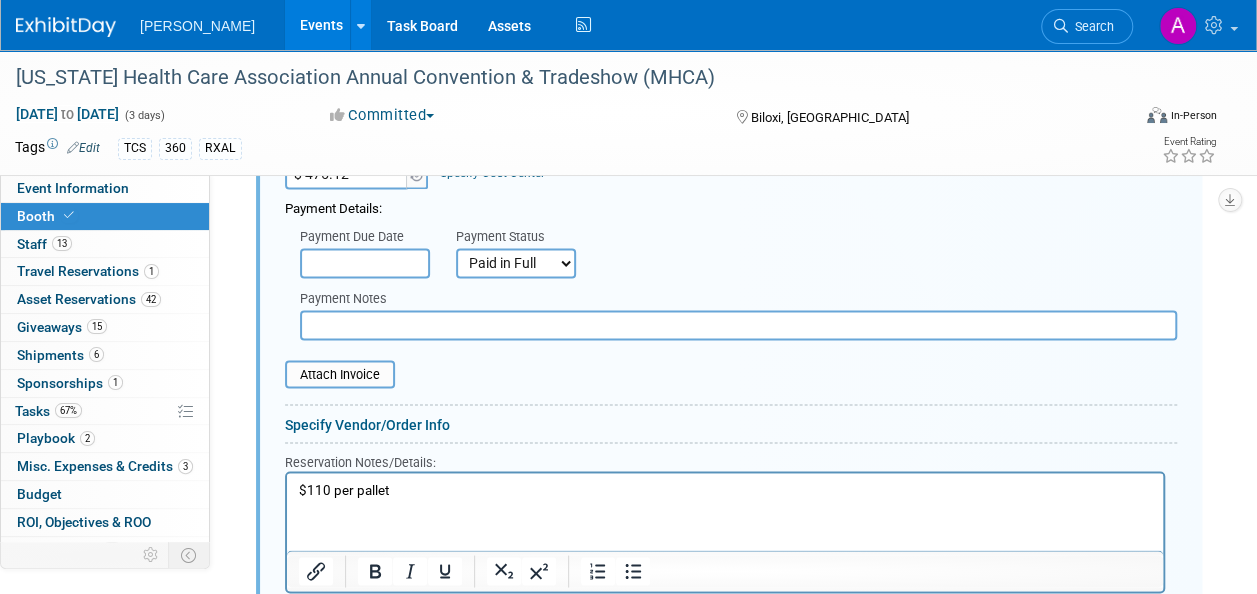 scroll, scrollTop: 1678, scrollLeft: 0, axis: vertical 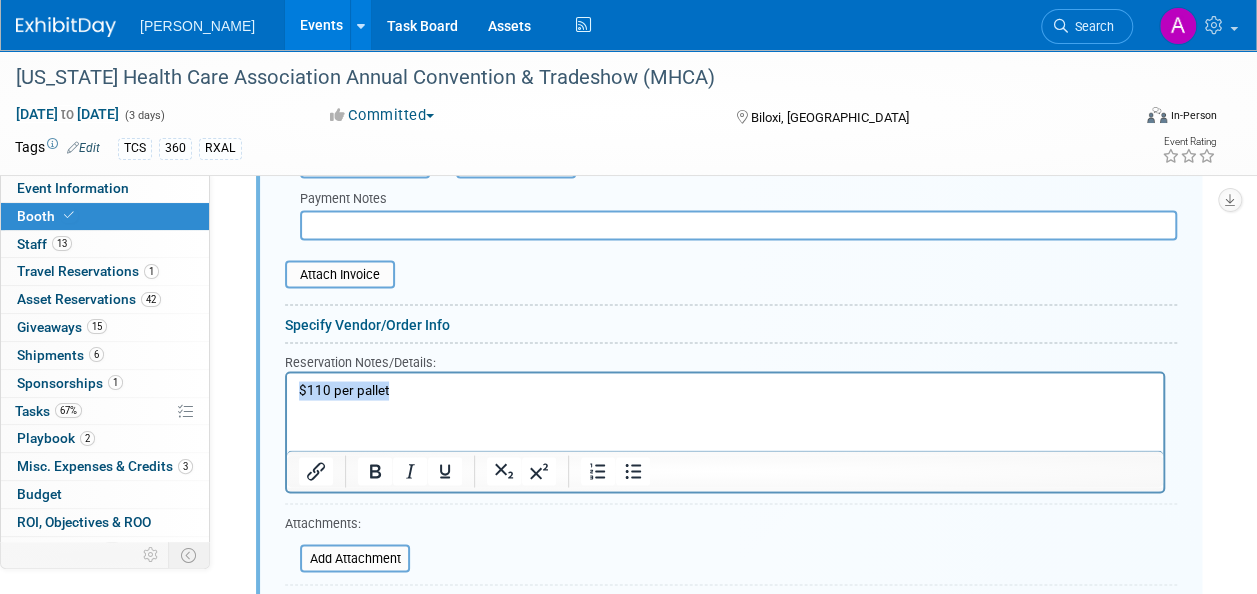 drag, startPoint x: 396, startPoint y: 391, endPoint x: 208, endPoint y: 373, distance: 188.85974 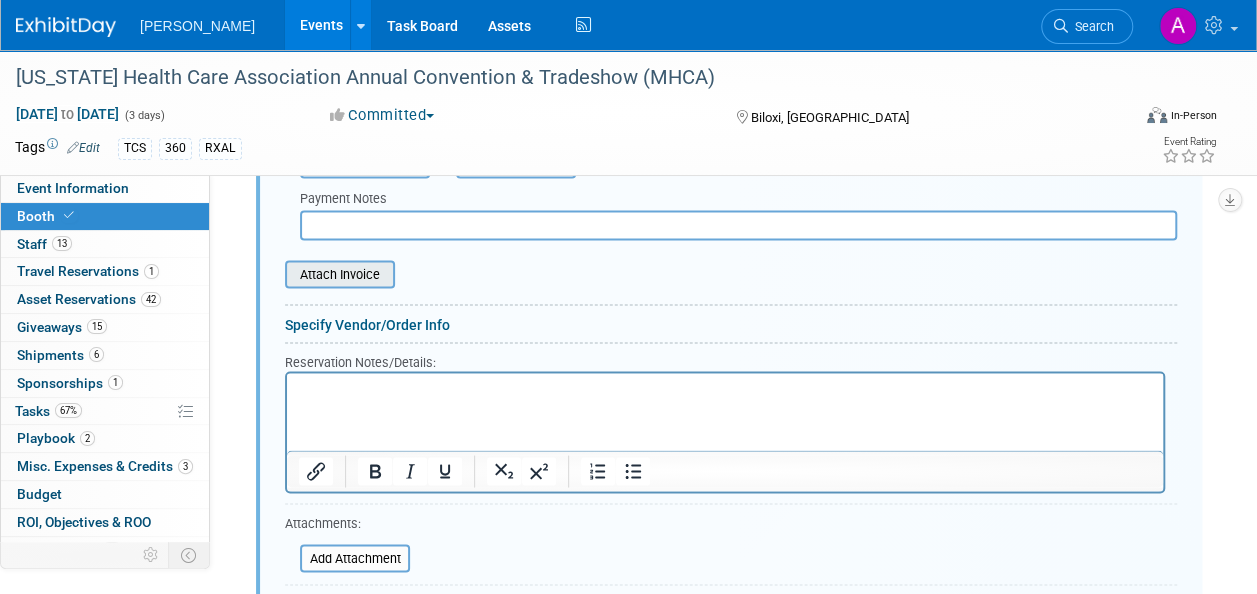 click on "Attach Invoice" at bounding box center [731, 264] 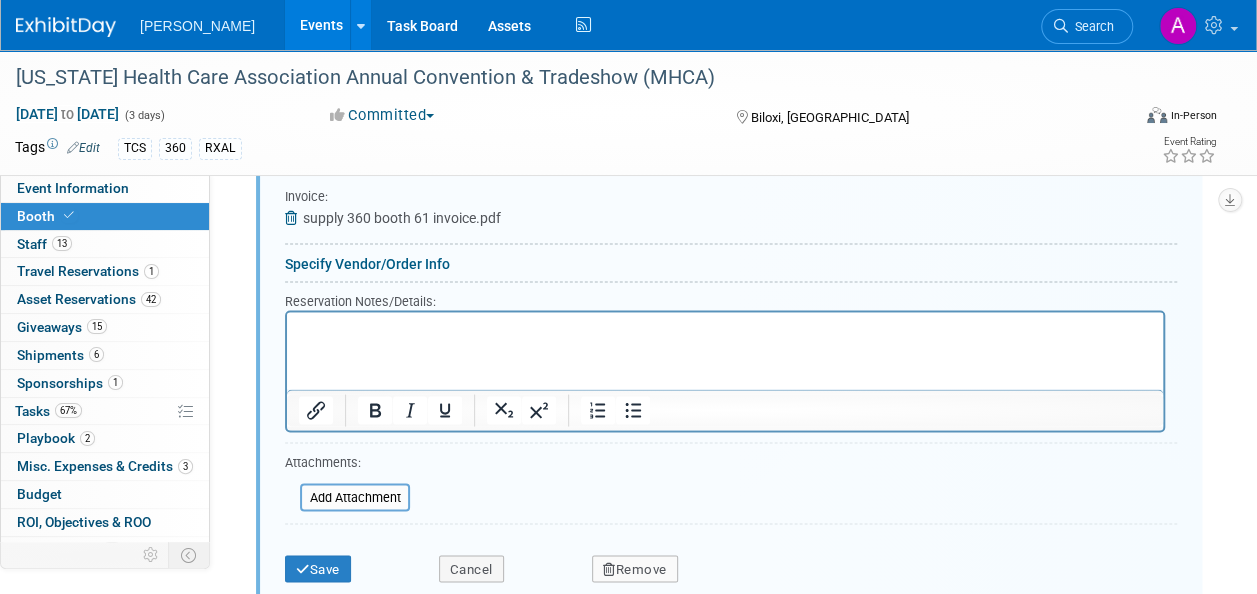 scroll, scrollTop: 1878, scrollLeft: 0, axis: vertical 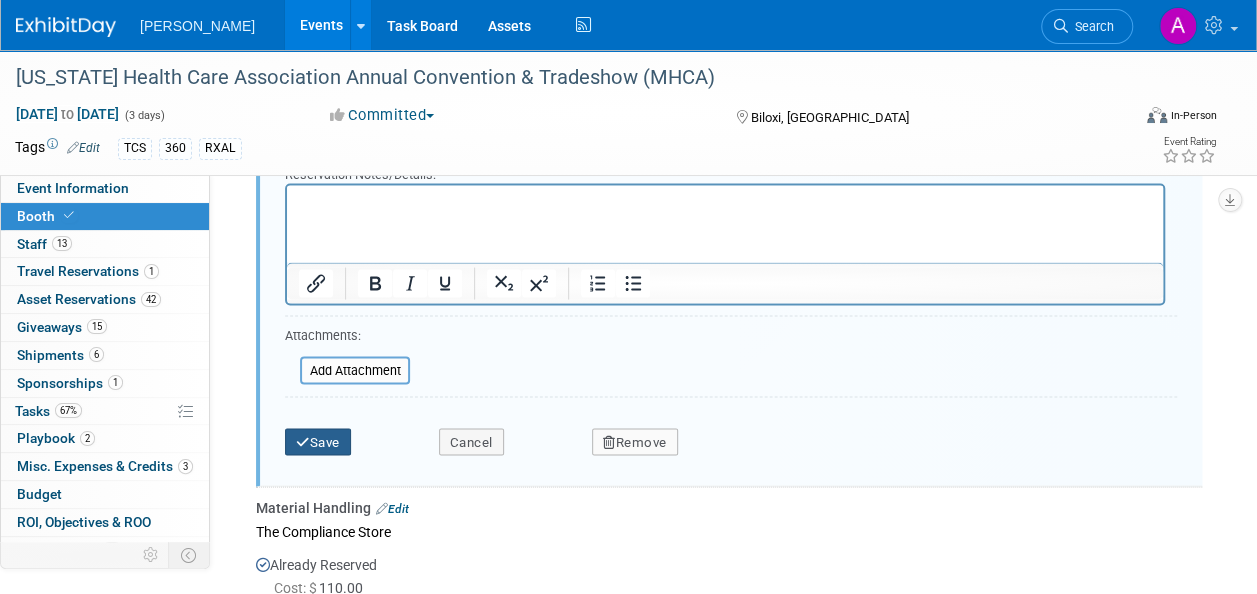 click on "Save" at bounding box center (318, 442) 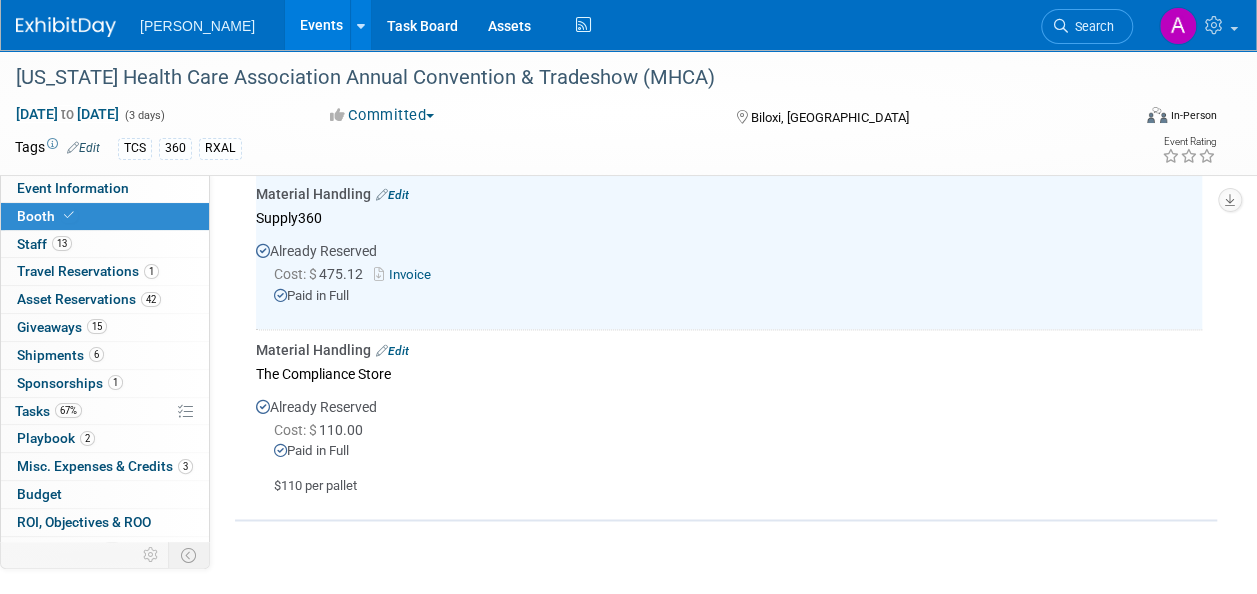 scroll, scrollTop: 1378, scrollLeft: 0, axis: vertical 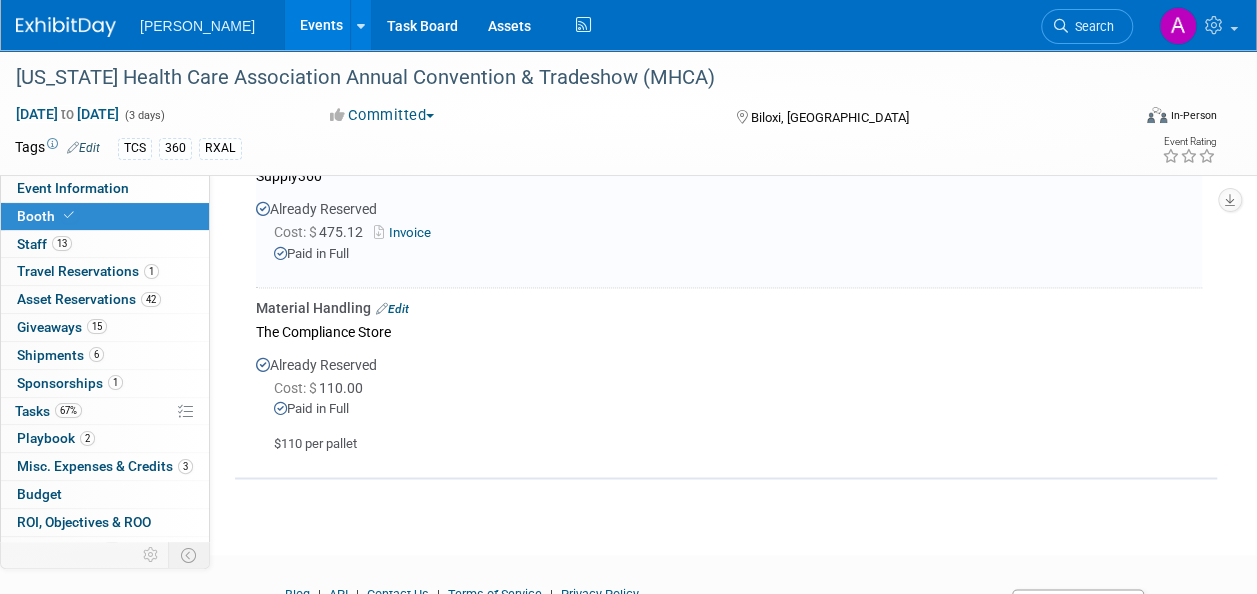 click on "Invoice" at bounding box center [406, 232] 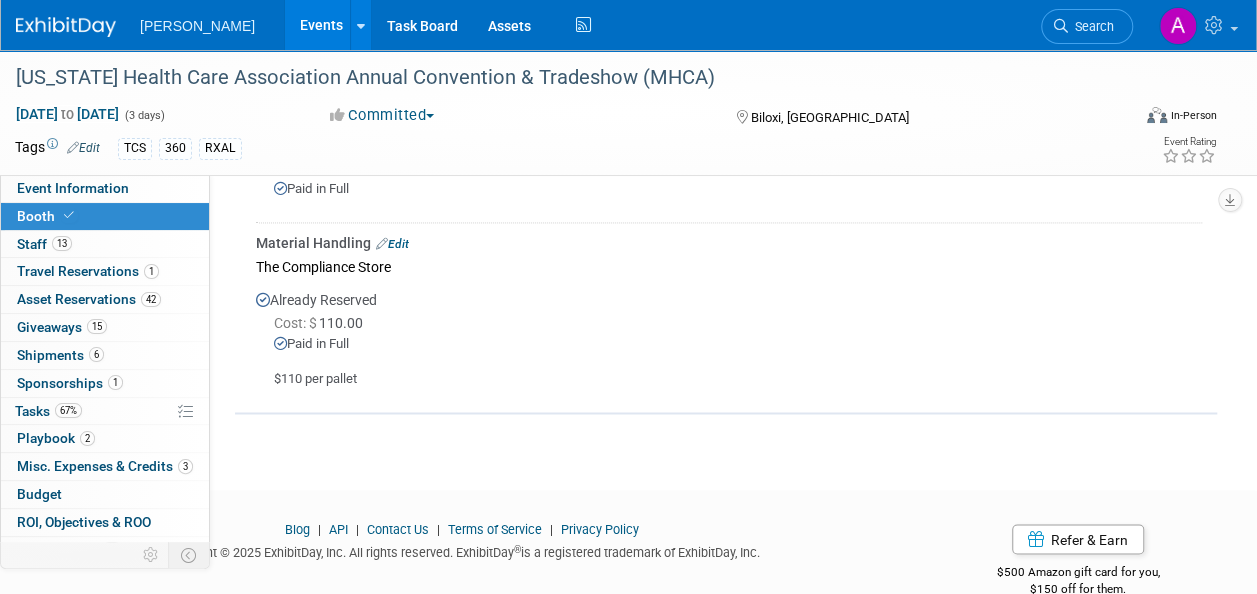 scroll, scrollTop: 1474, scrollLeft: 0, axis: vertical 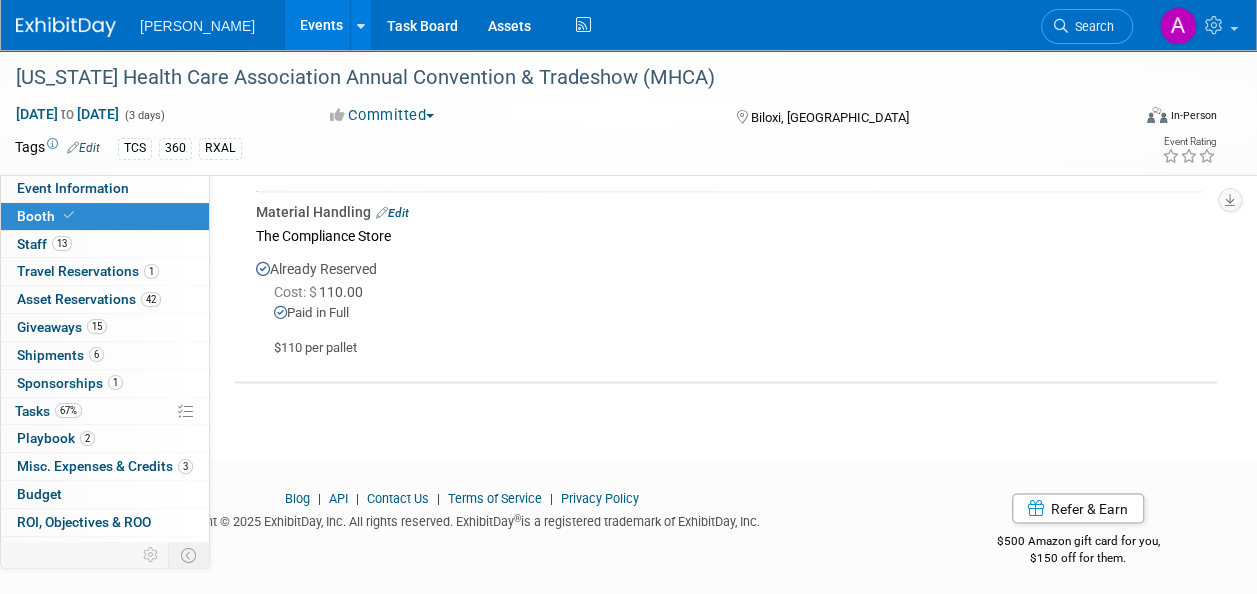 click on "Edit" at bounding box center (392, 213) 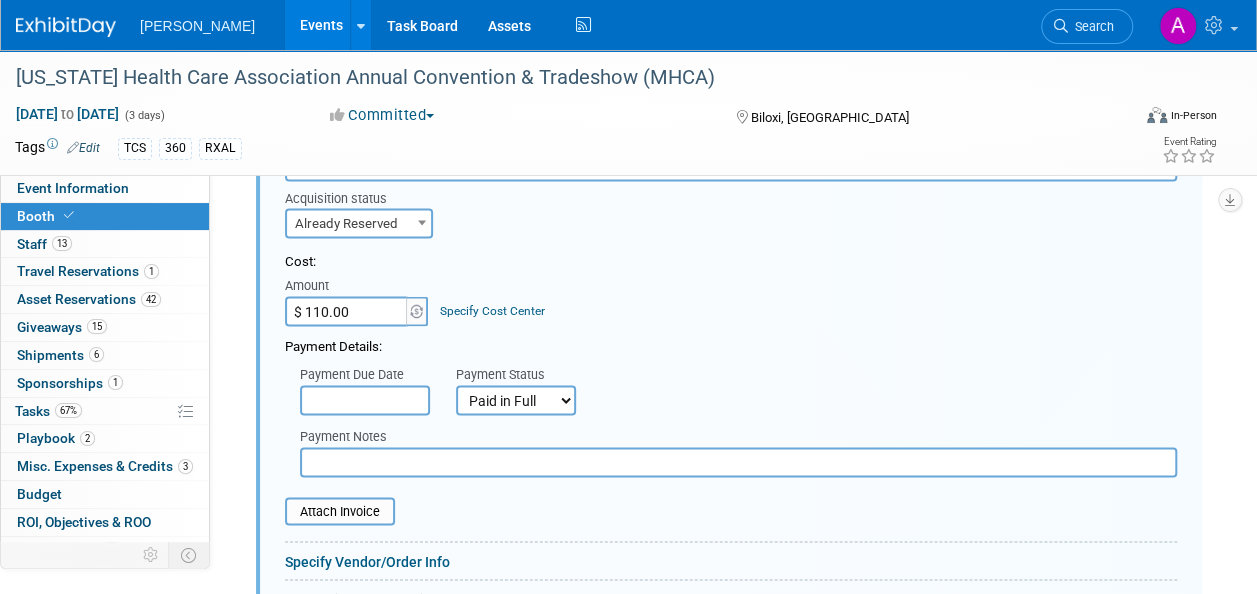 scroll, scrollTop: 1533, scrollLeft: 0, axis: vertical 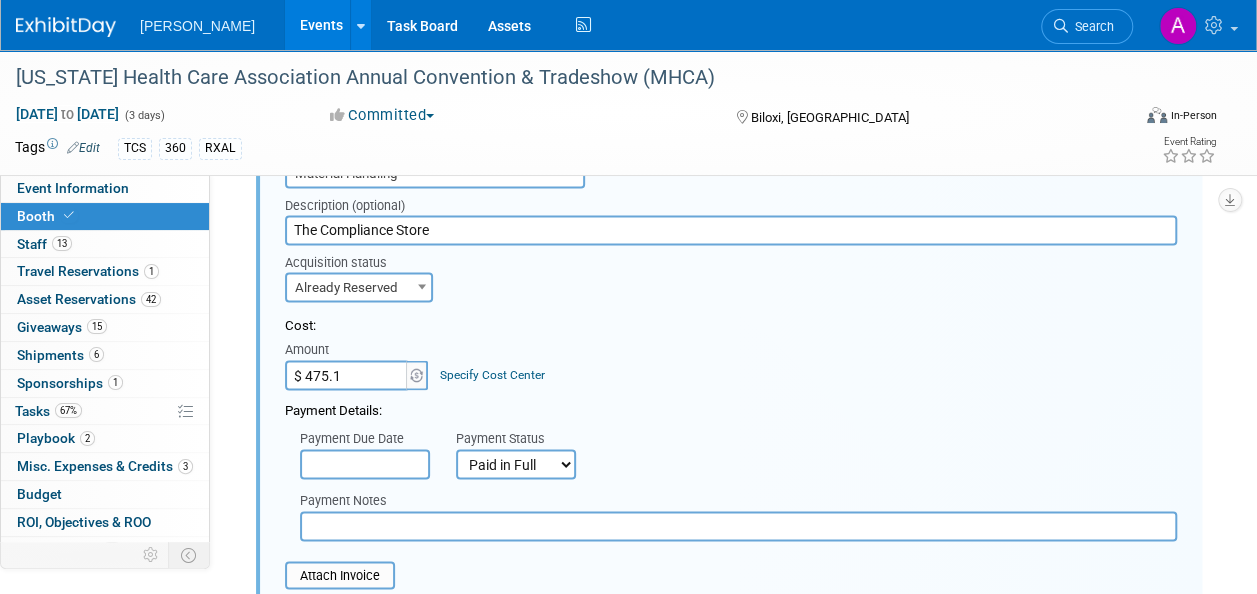 type on "$ 475.12" 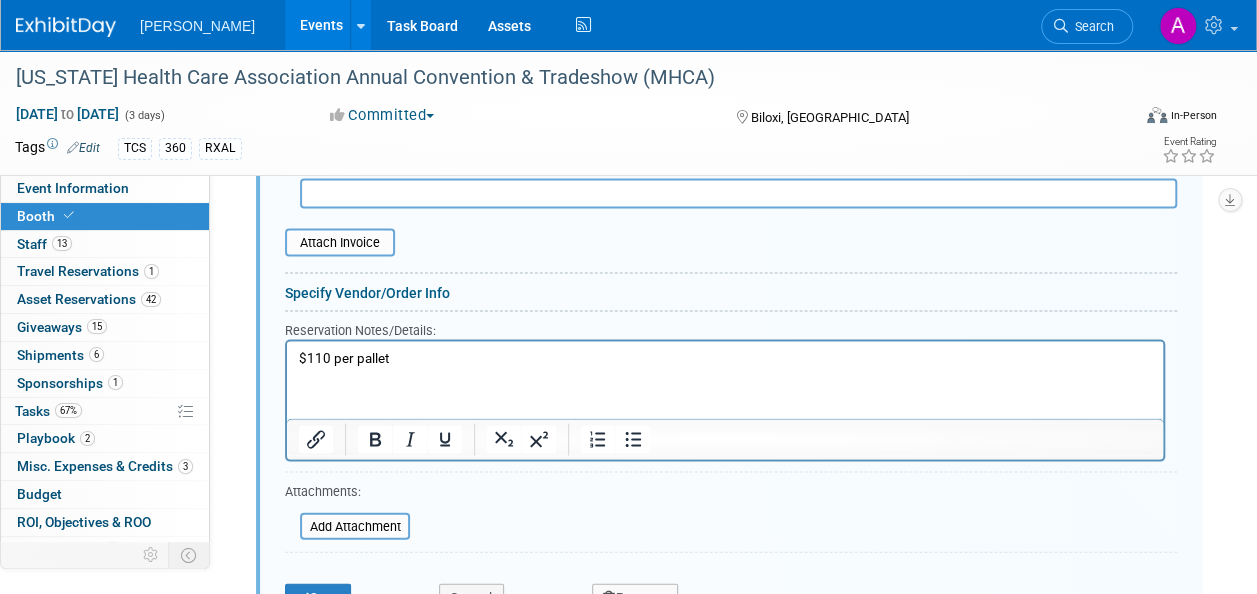 scroll, scrollTop: 1933, scrollLeft: 0, axis: vertical 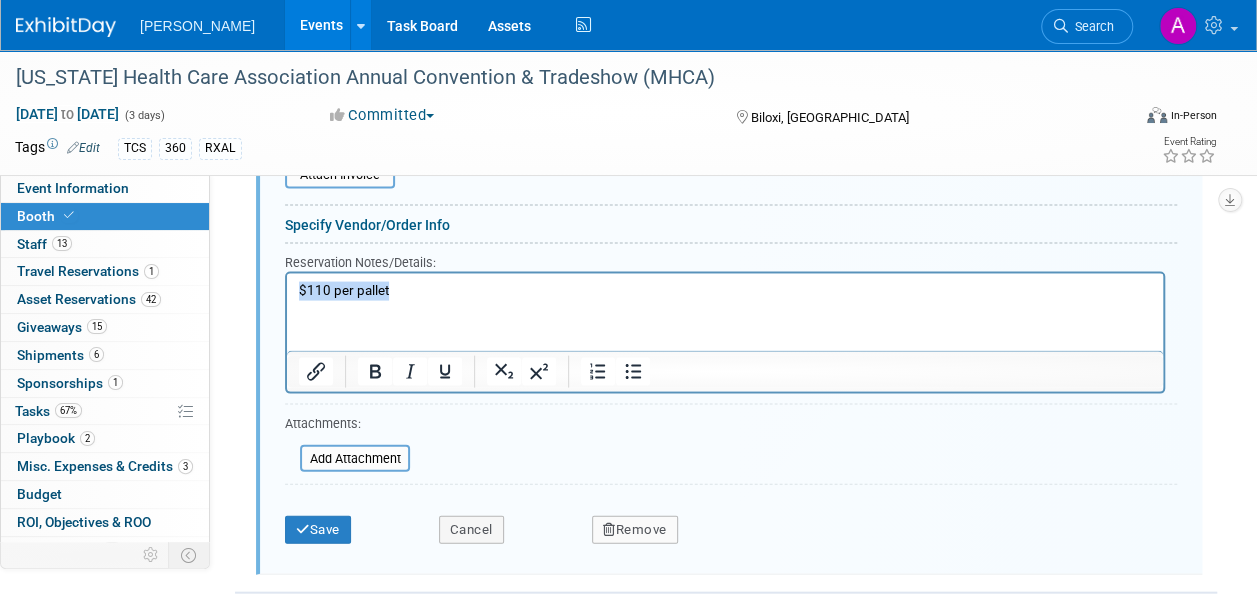 drag, startPoint x: 404, startPoint y: 288, endPoint x: 211, endPoint y: 289, distance: 193.0026 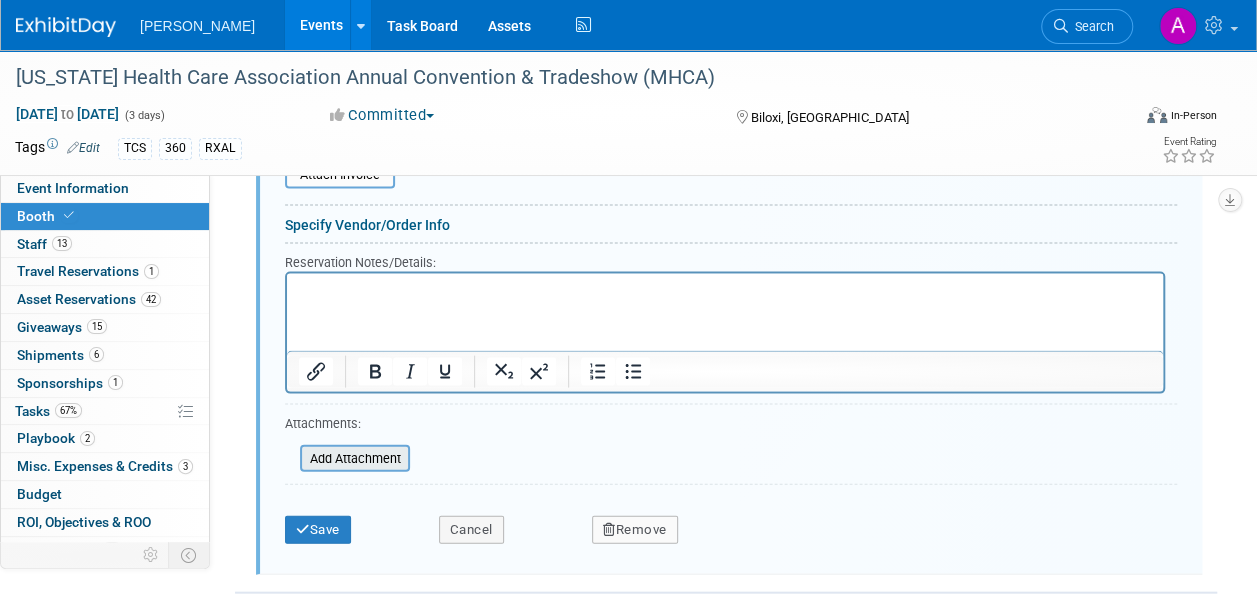 click on "Add Attachment" at bounding box center (355, 459) 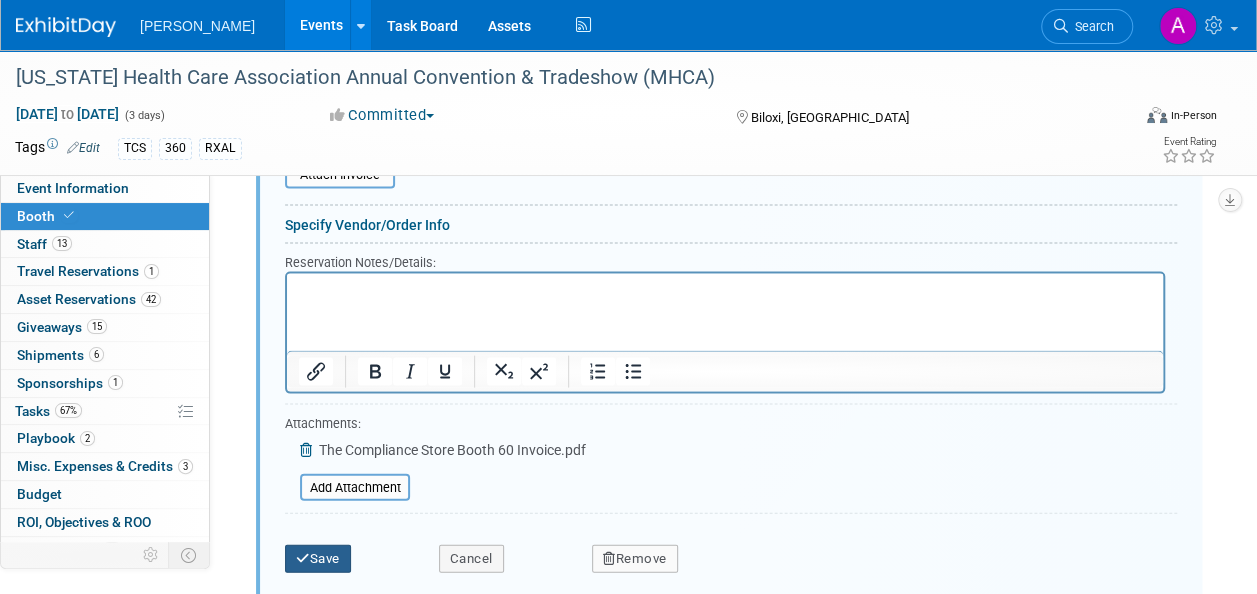 click on "Save" at bounding box center (318, 559) 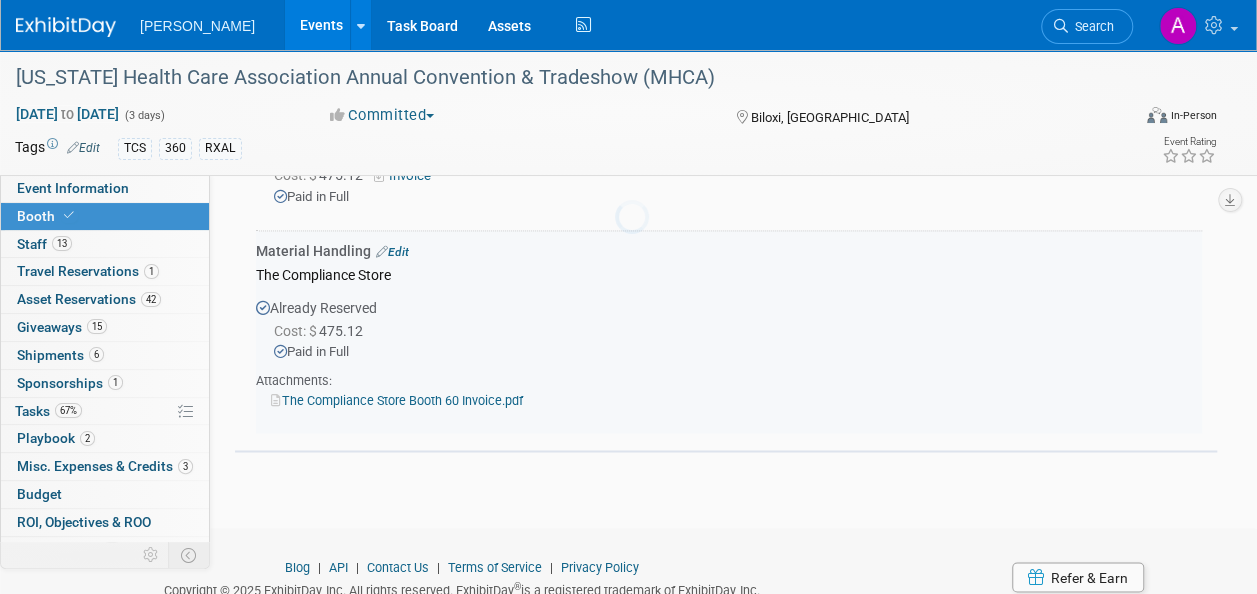 scroll, scrollTop: 1433, scrollLeft: 0, axis: vertical 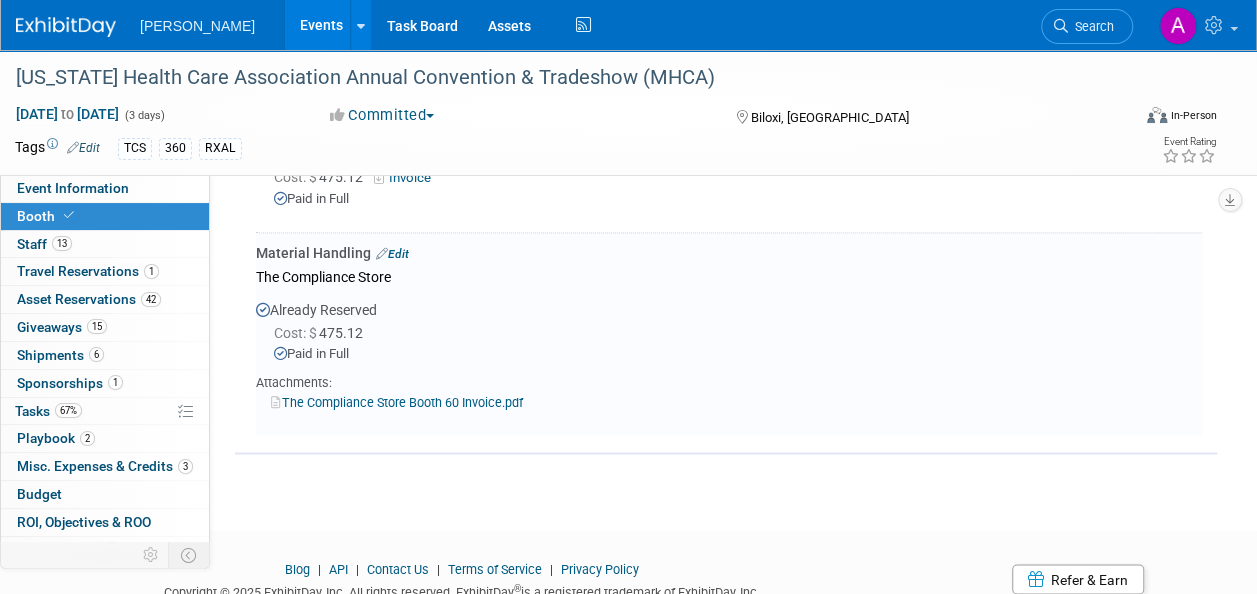 click on "The Compliance Store Booth 60 Invoice.pdf" at bounding box center (397, 402) 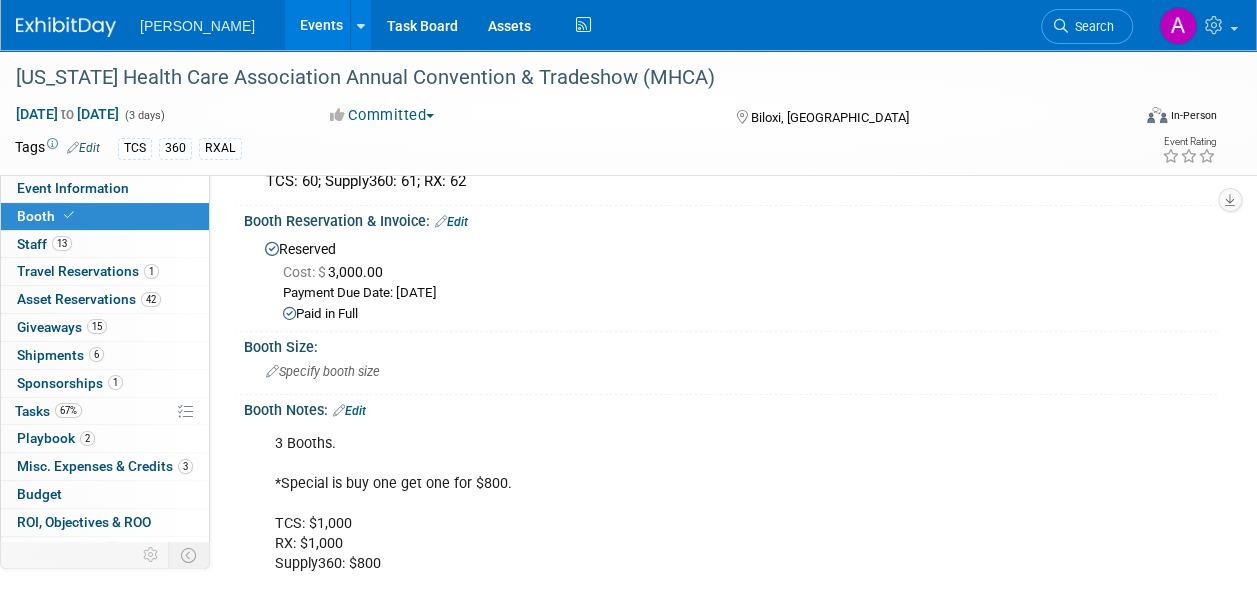 scroll, scrollTop: 0, scrollLeft: 0, axis: both 